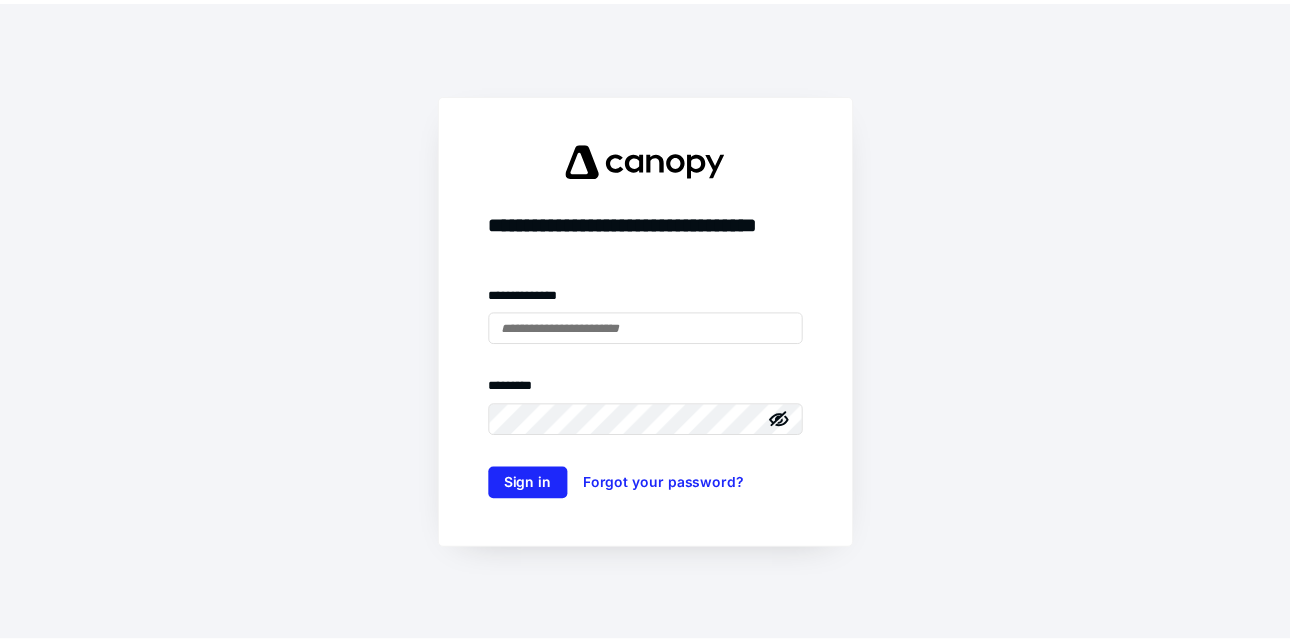scroll, scrollTop: 0, scrollLeft: 0, axis: both 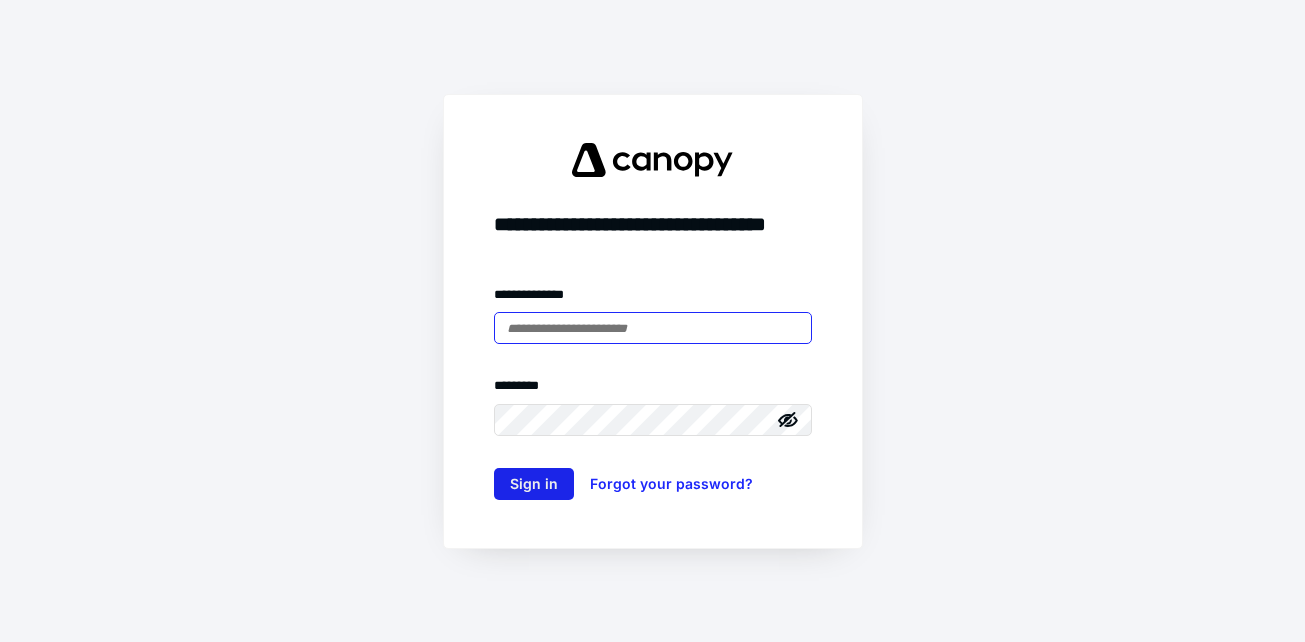 type on "**********" 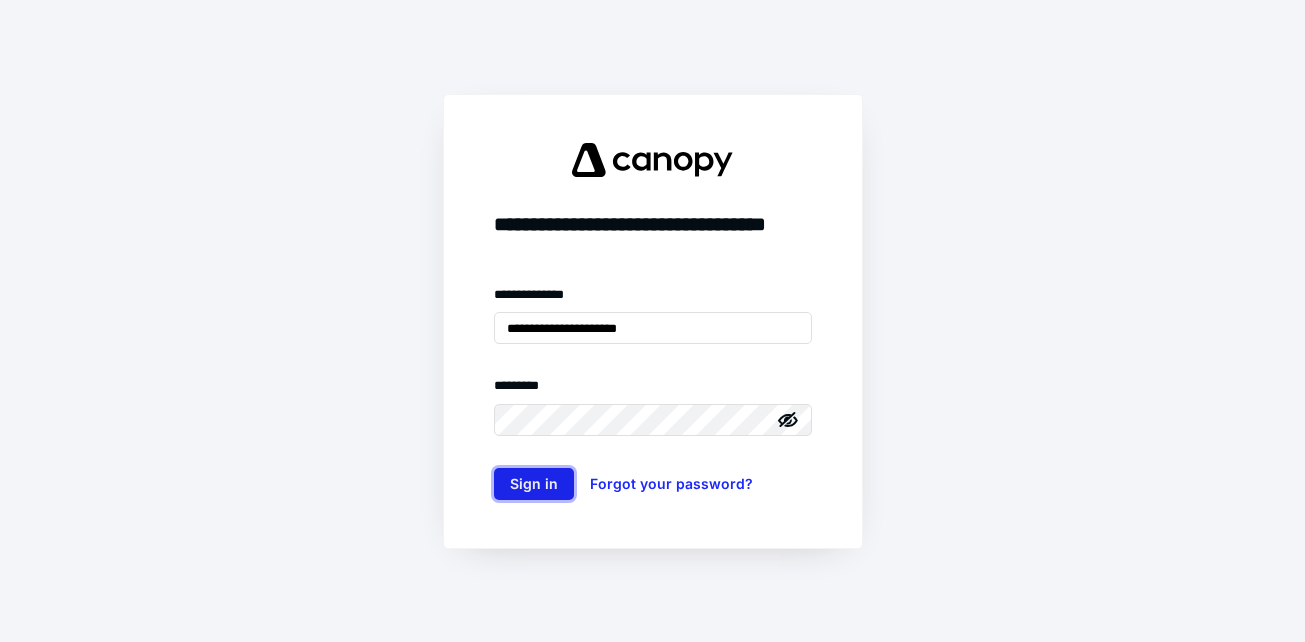click on "Sign in" at bounding box center [534, 484] 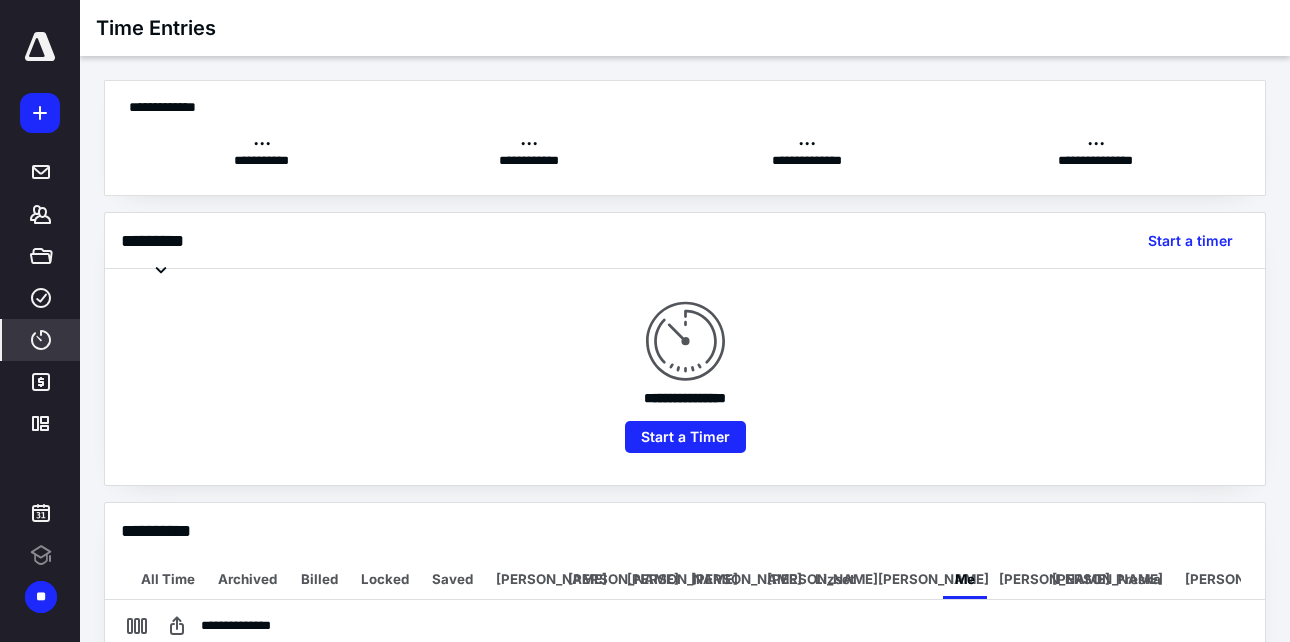 scroll, scrollTop: 0, scrollLeft: 240, axis: horizontal 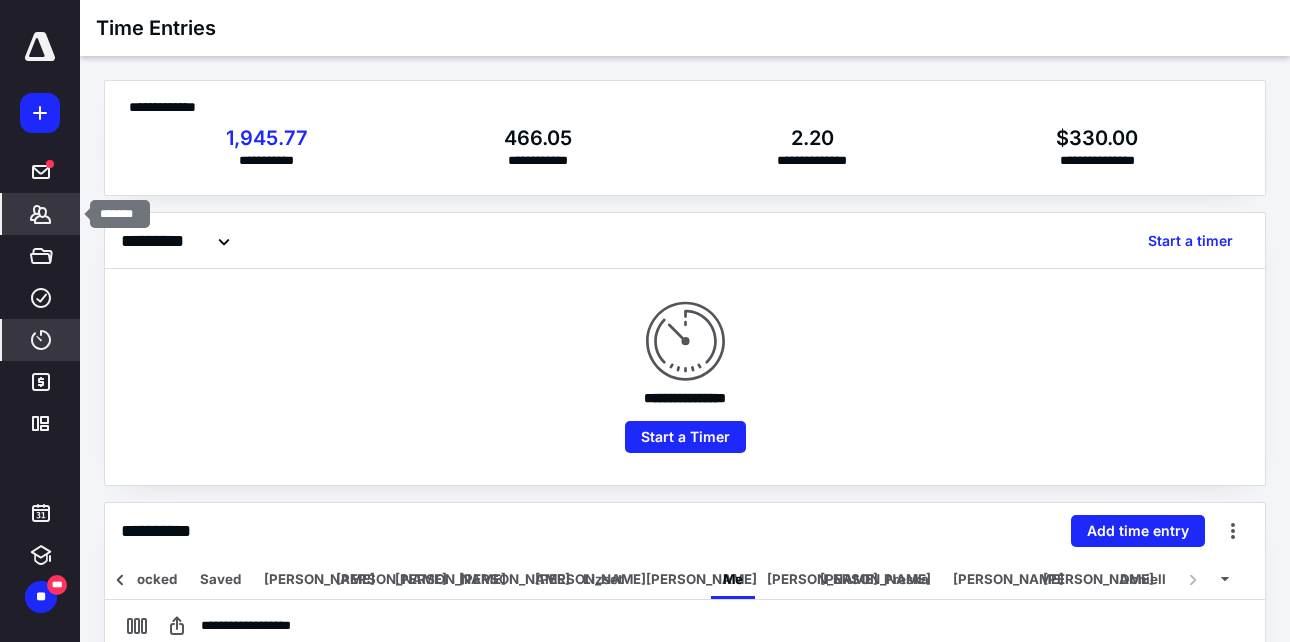 click on "*******" at bounding box center (41, 214) 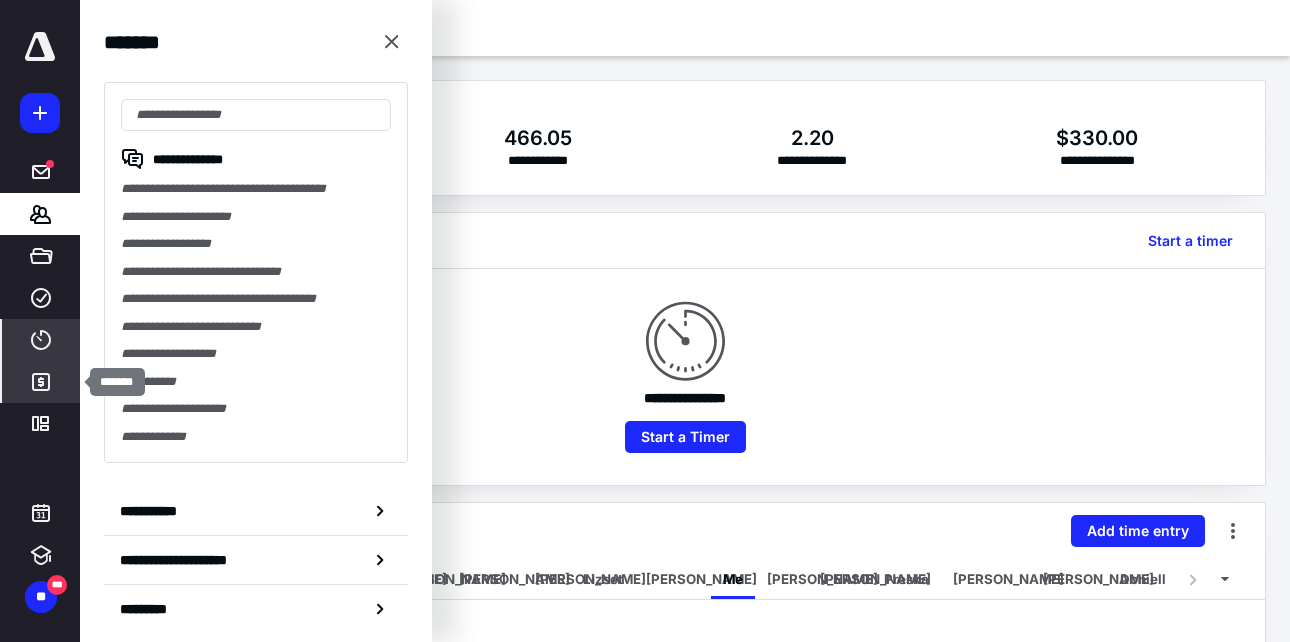 click 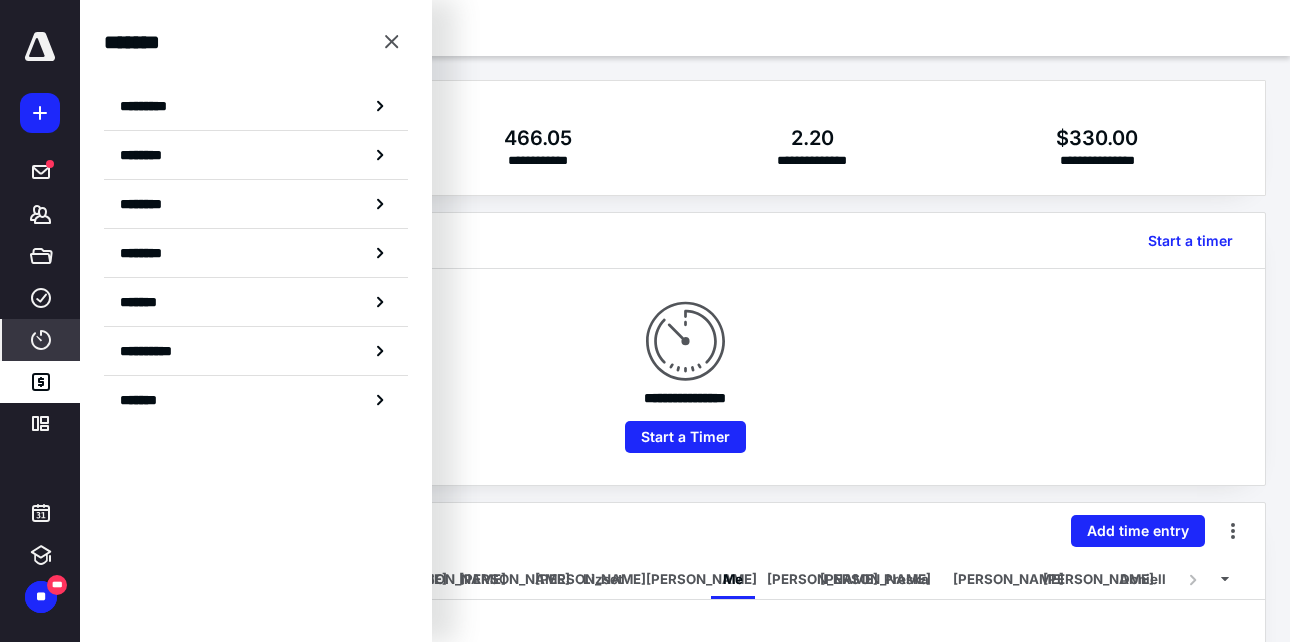 click on "**********" at bounding box center (256, 321) 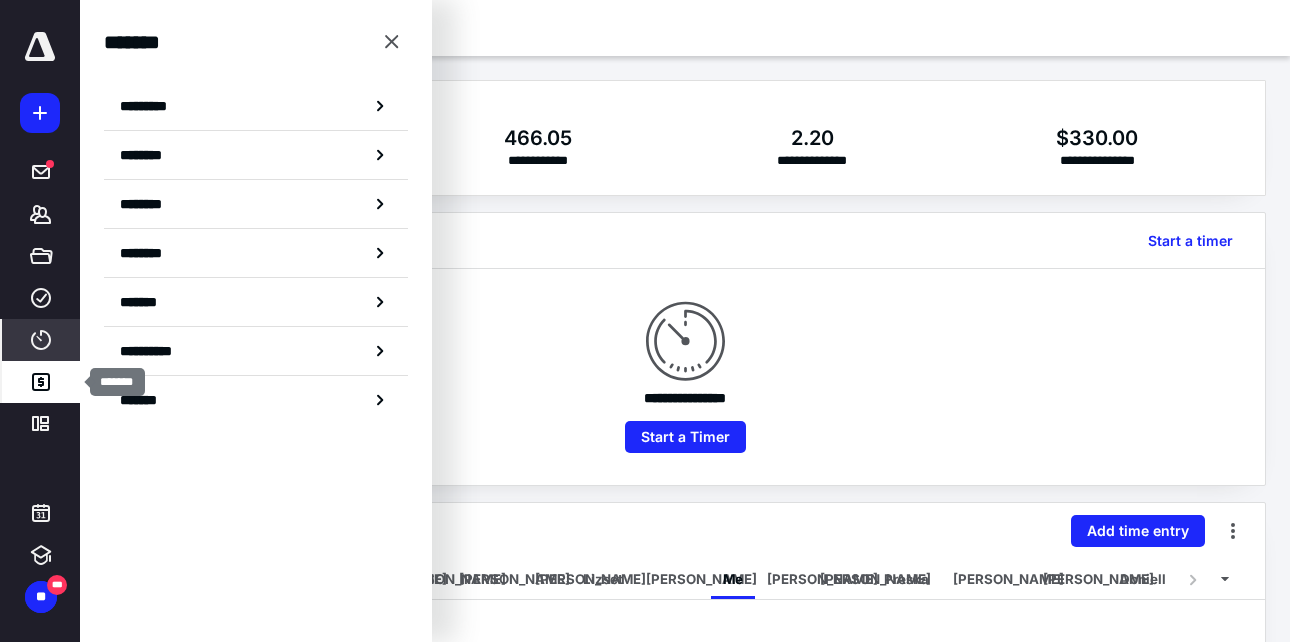 click on "*******" at bounding box center (41, 382) 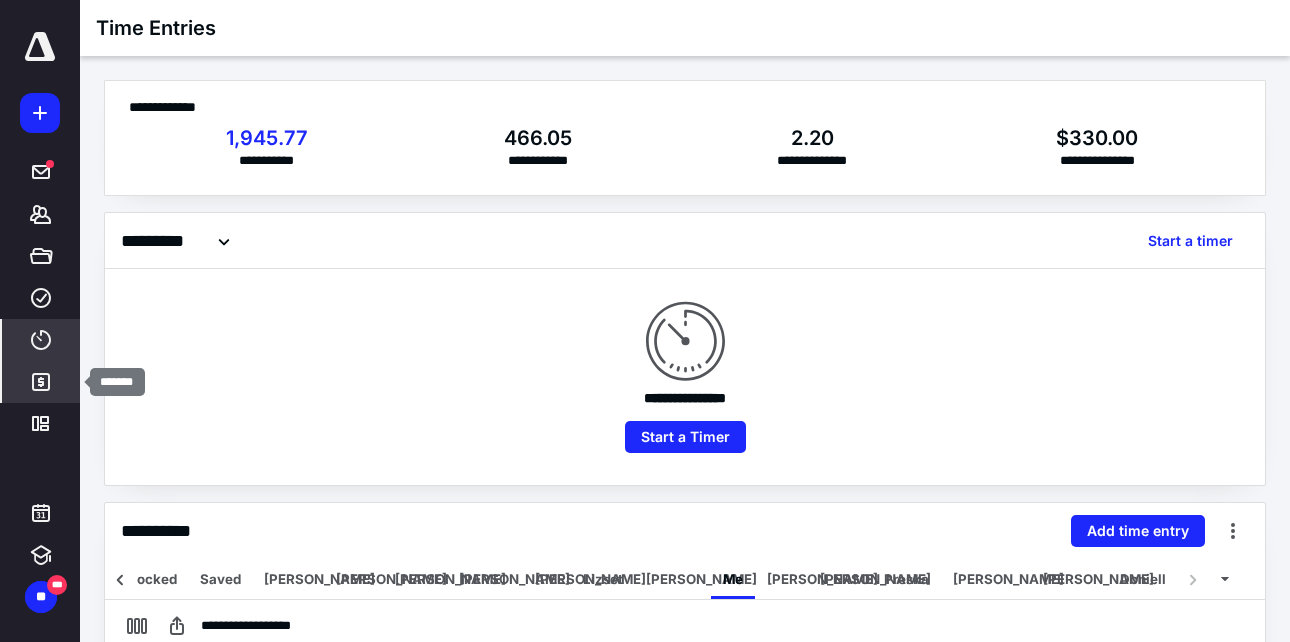 click 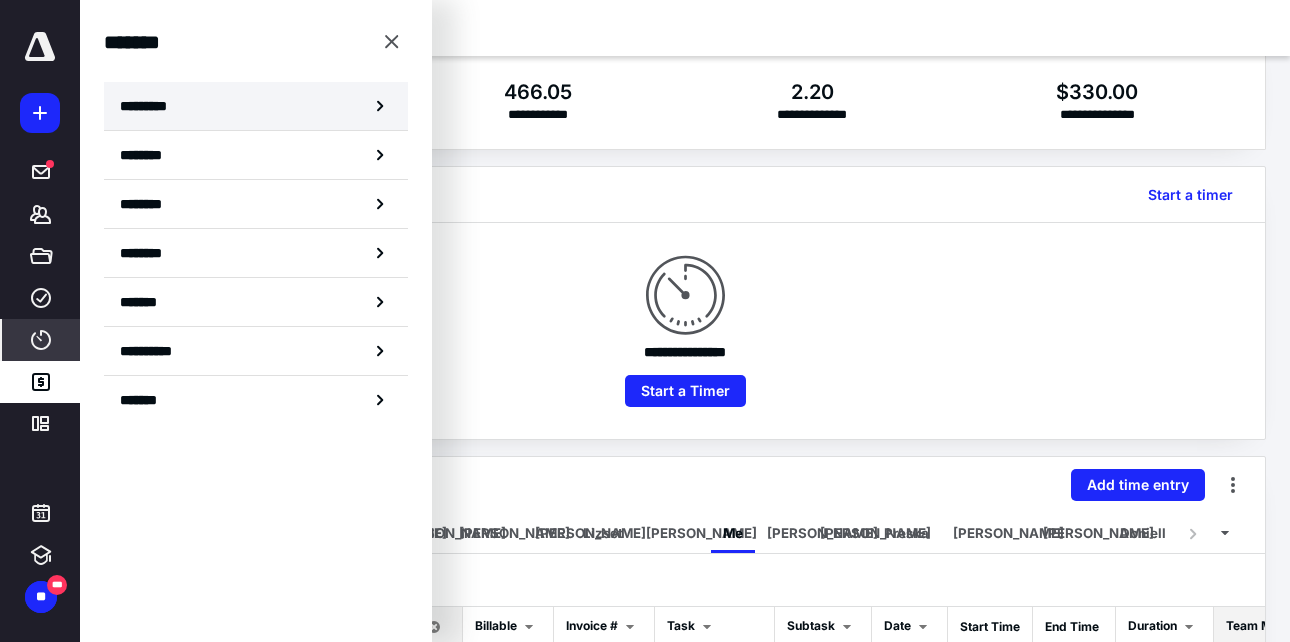 scroll, scrollTop: 48, scrollLeft: 0, axis: vertical 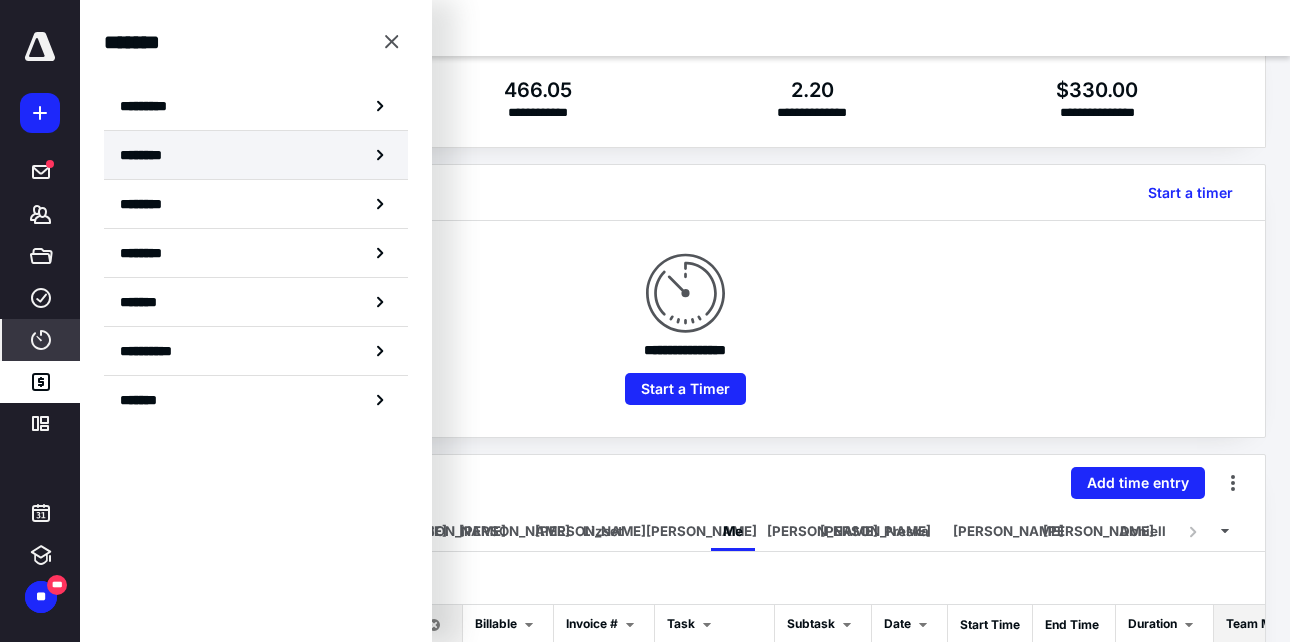 click on "********" at bounding box center (256, 155) 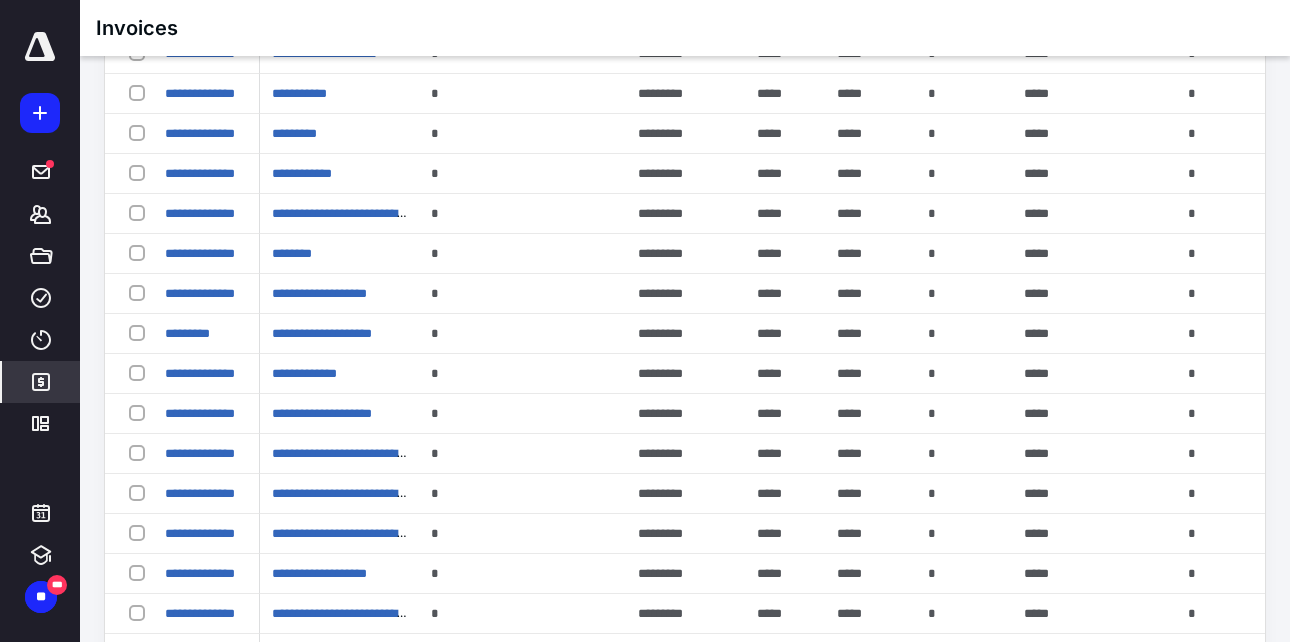 scroll, scrollTop: 472, scrollLeft: 0, axis: vertical 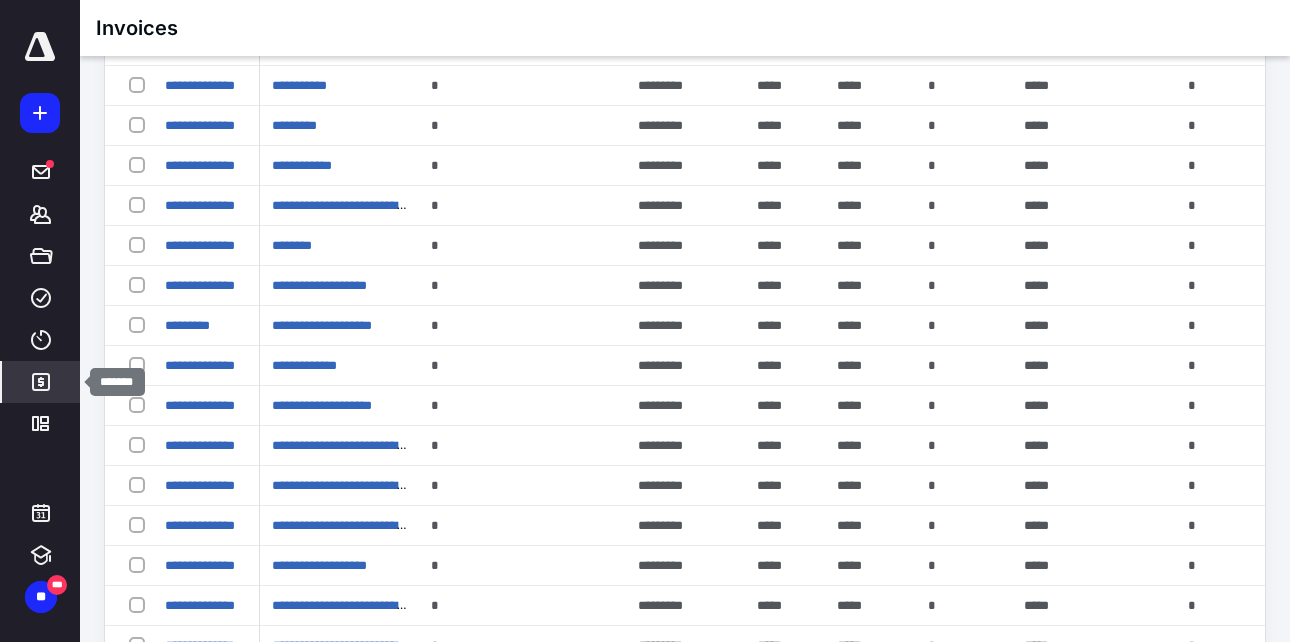 click on "*******" at bounding box center [41, 382] 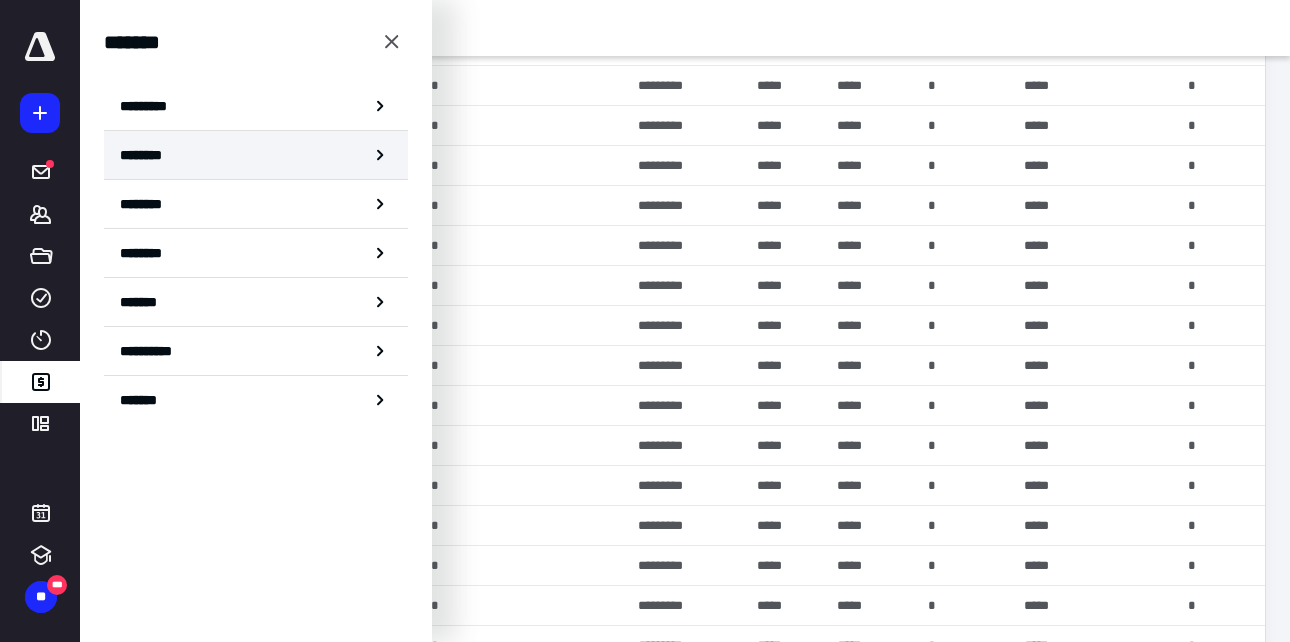 click on "********" at bounding box center [256, 155] 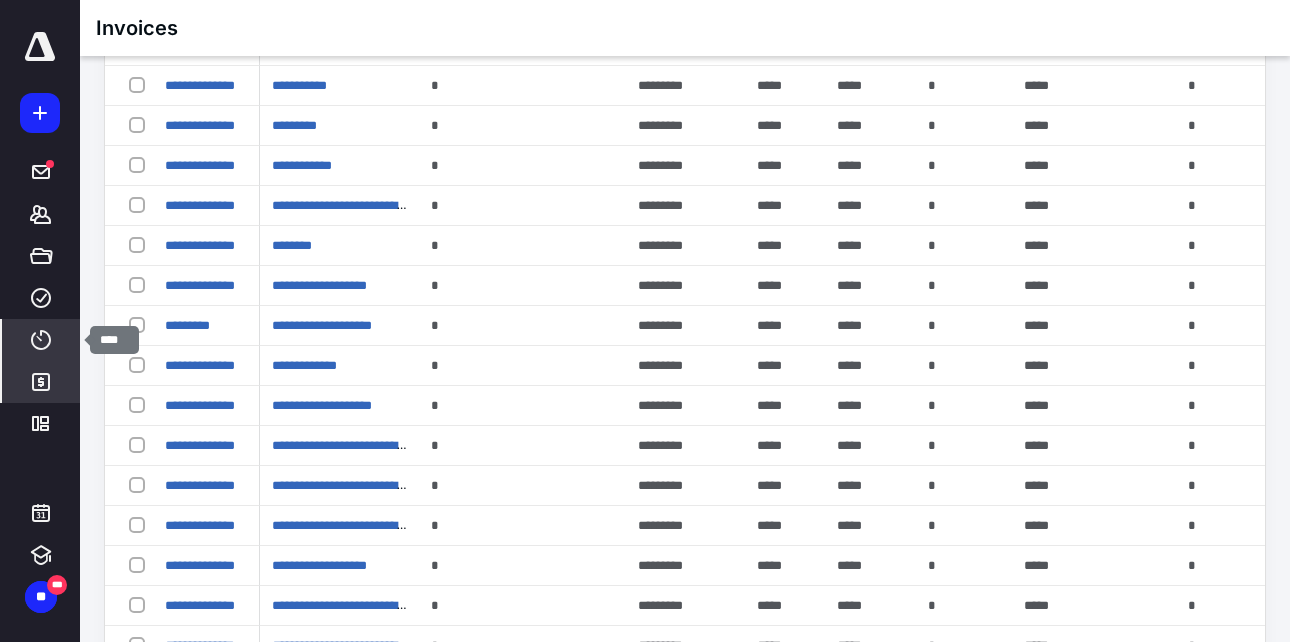 click on "****" at bounding box center (41, 340) 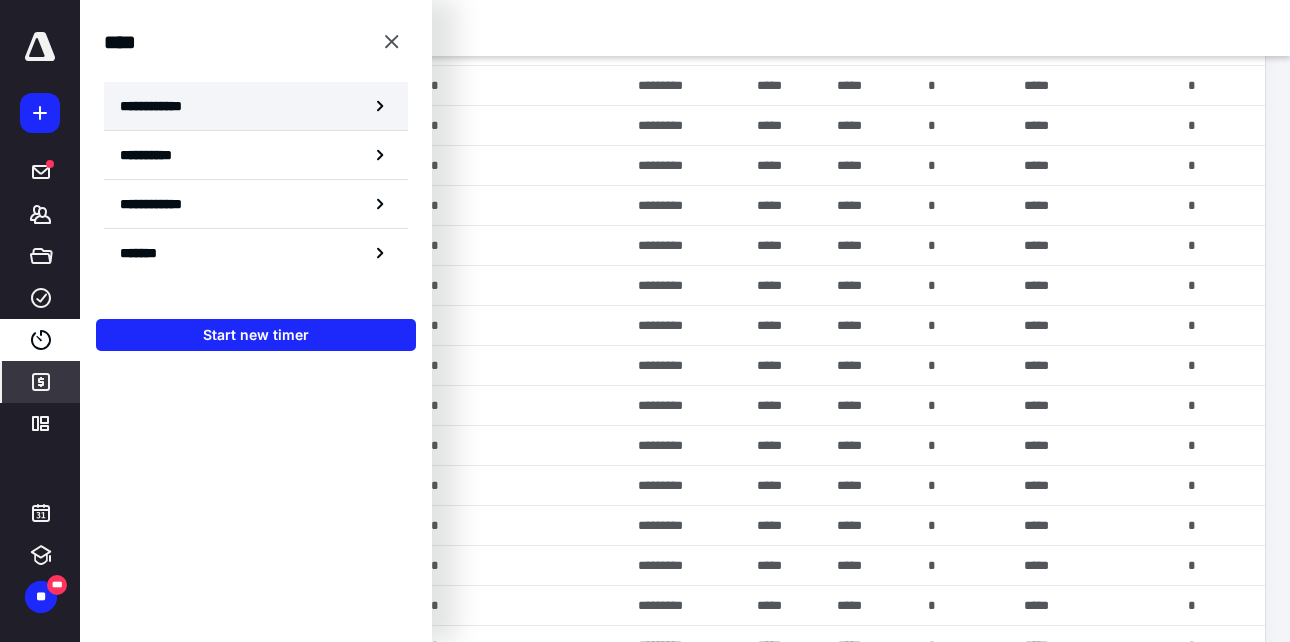 click on "**********" at bounding box center [256, 106] 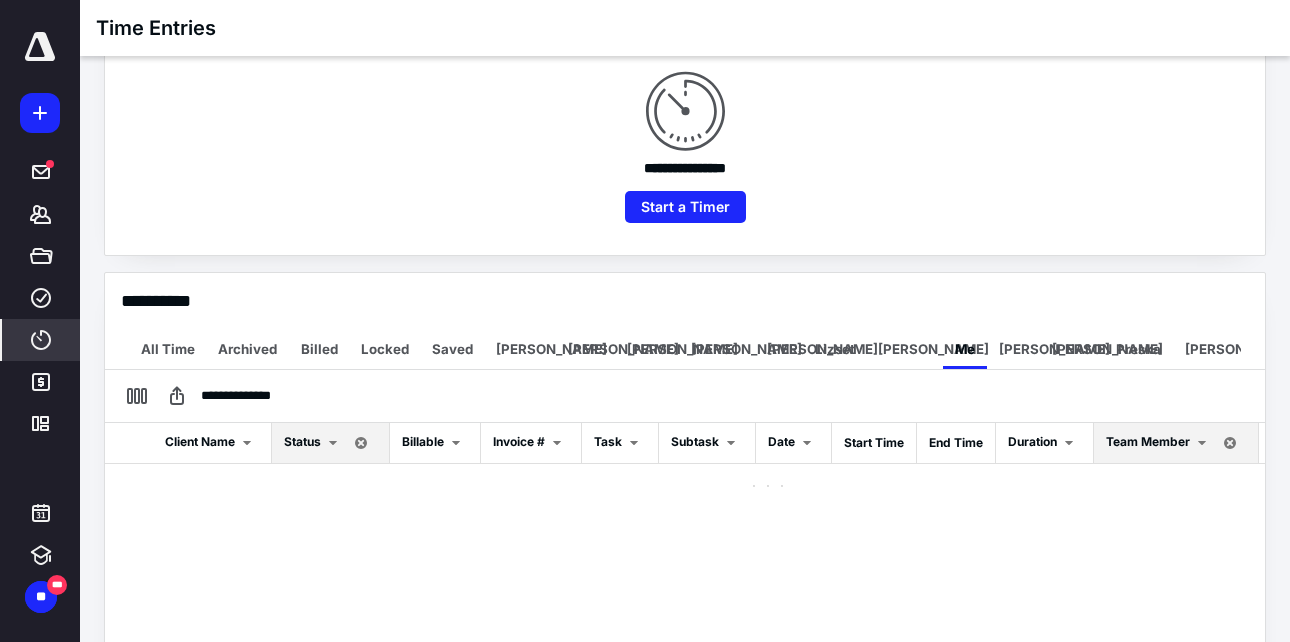 scroll, scrollTop: 445, scrollLeft: 0, axis: vertical 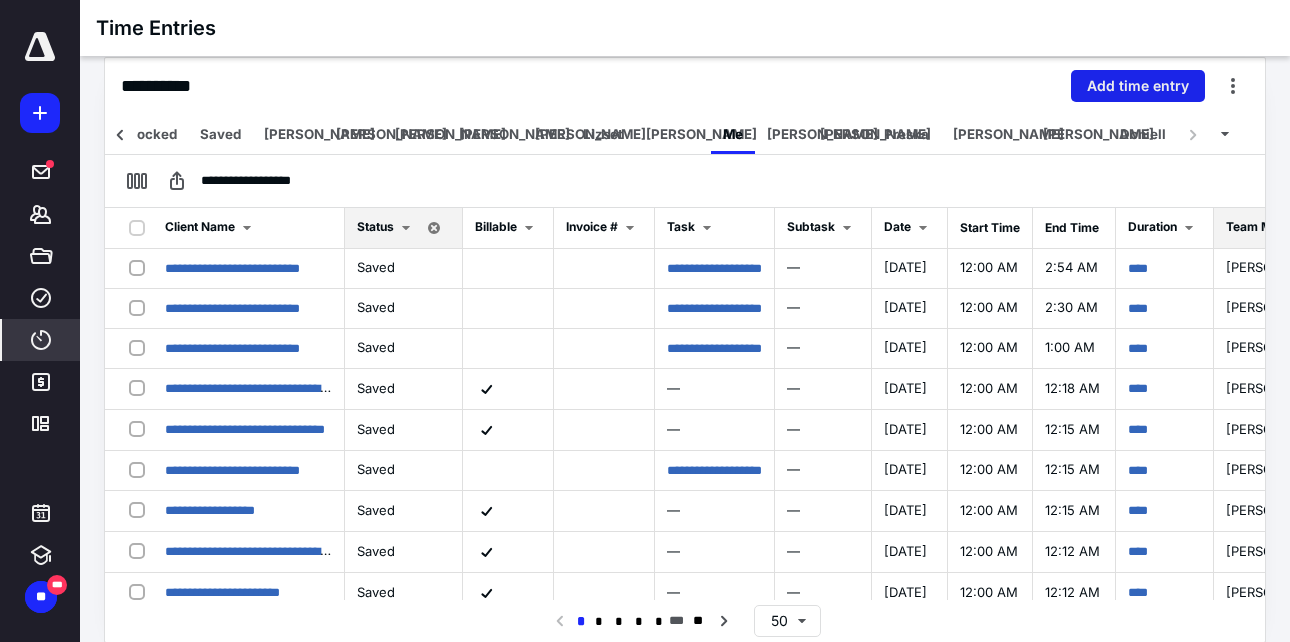 click on "Add time entry" at bounding box center (1138, 86) 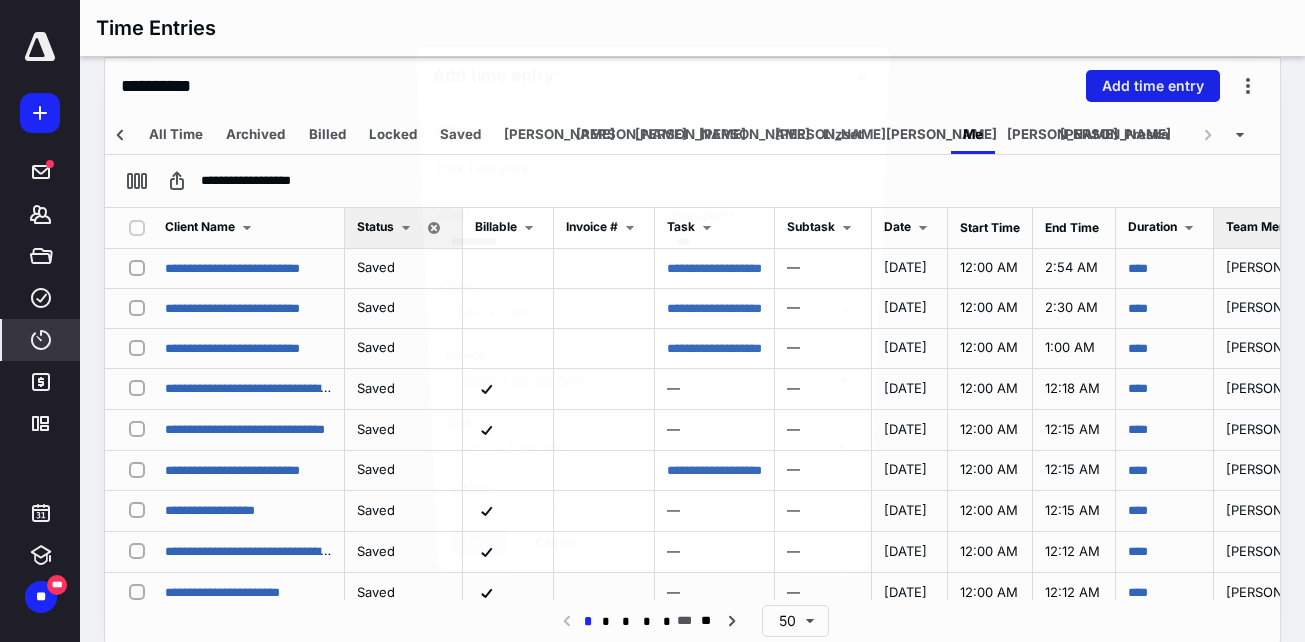scroll, scrollTop: 0, scrollLeft: 225, axis: horizontal 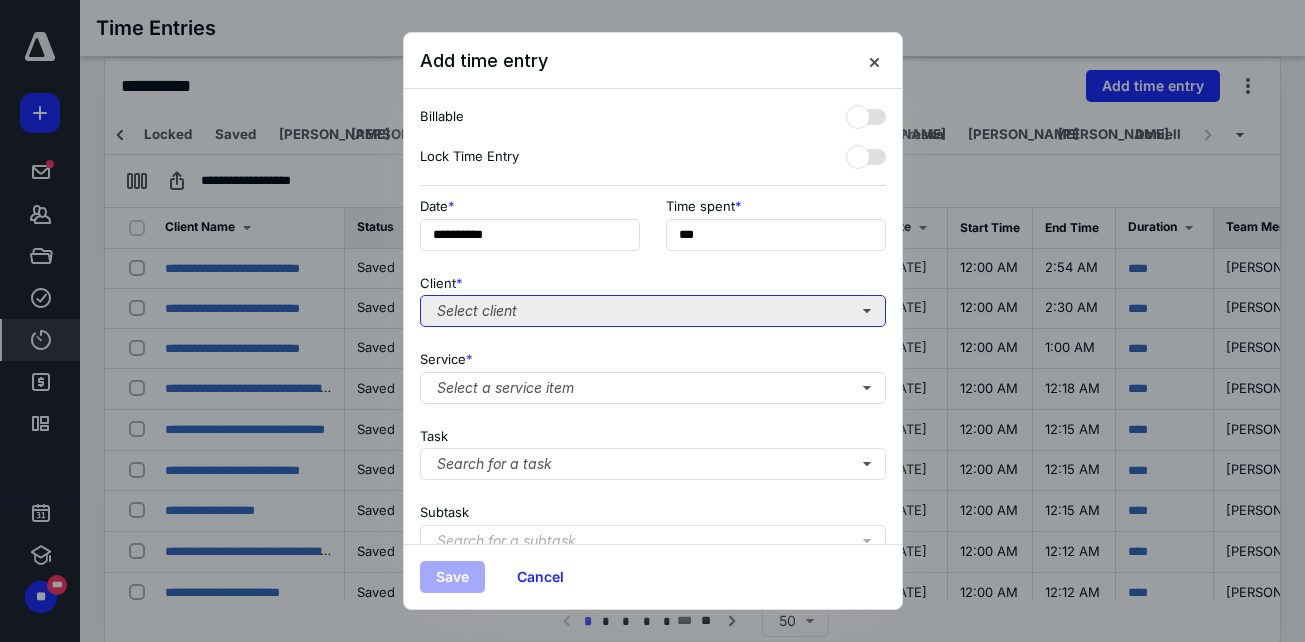 click on "Select client" at bounding box center [653, 311] 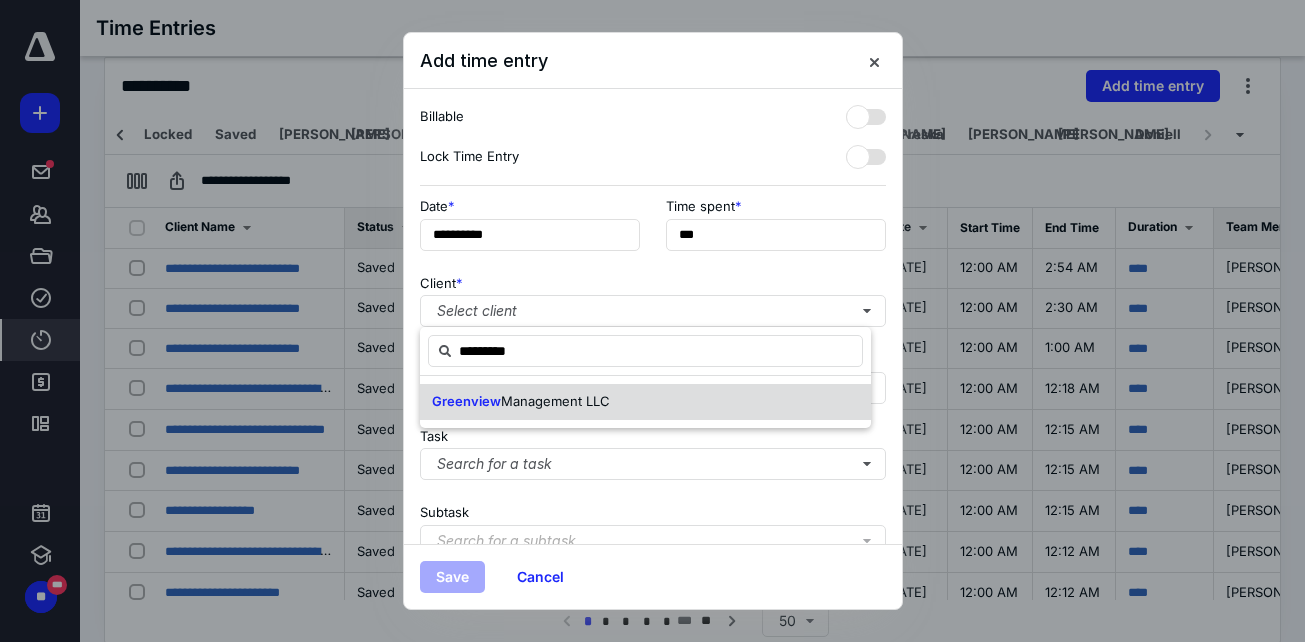 click on "Management LLC" at bounding box center [555, 401] 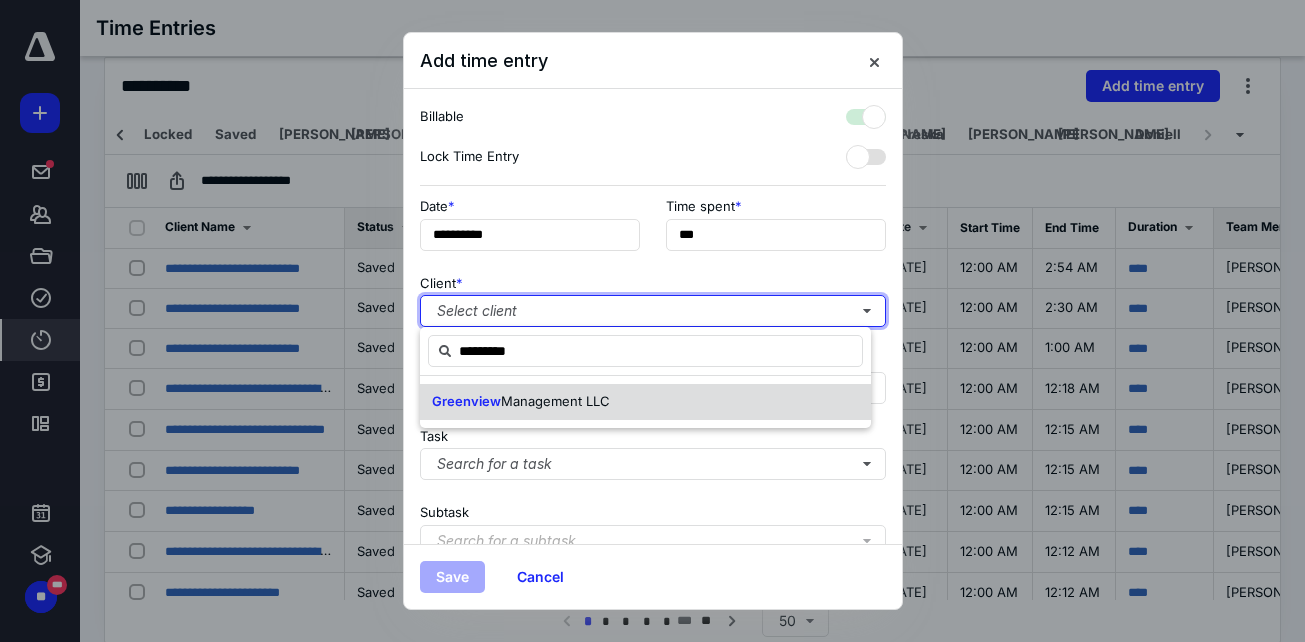 checkbox on "true" 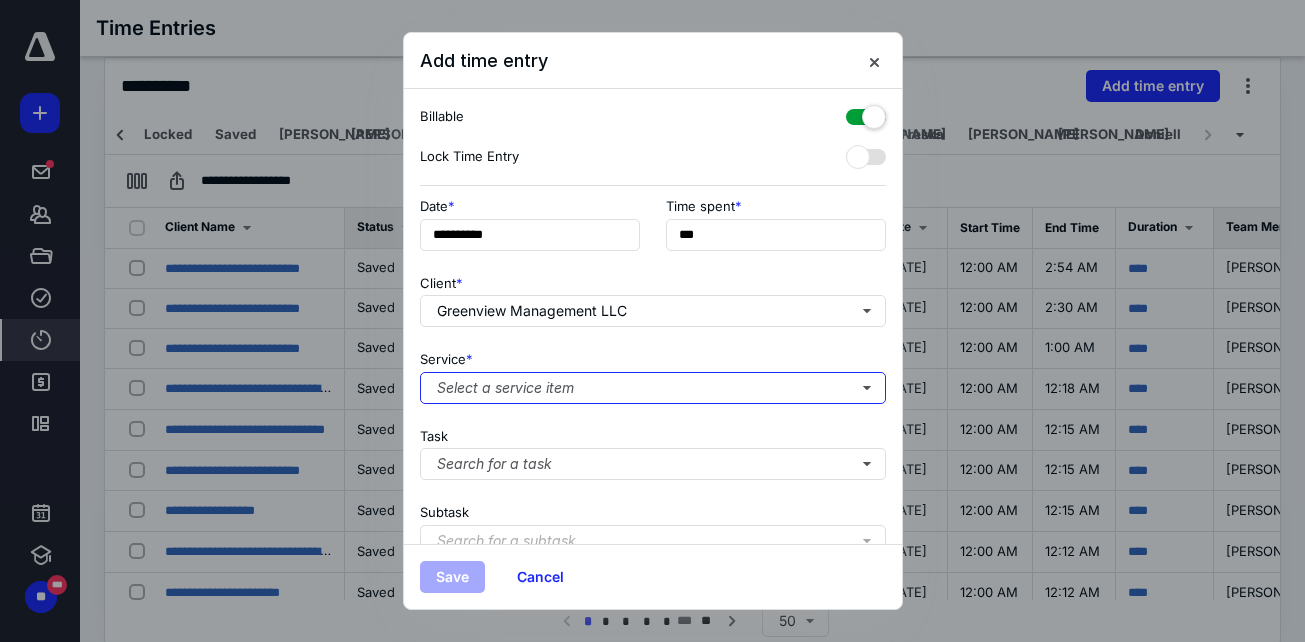 click on "Select a service item" at bounding box center (653, 388) 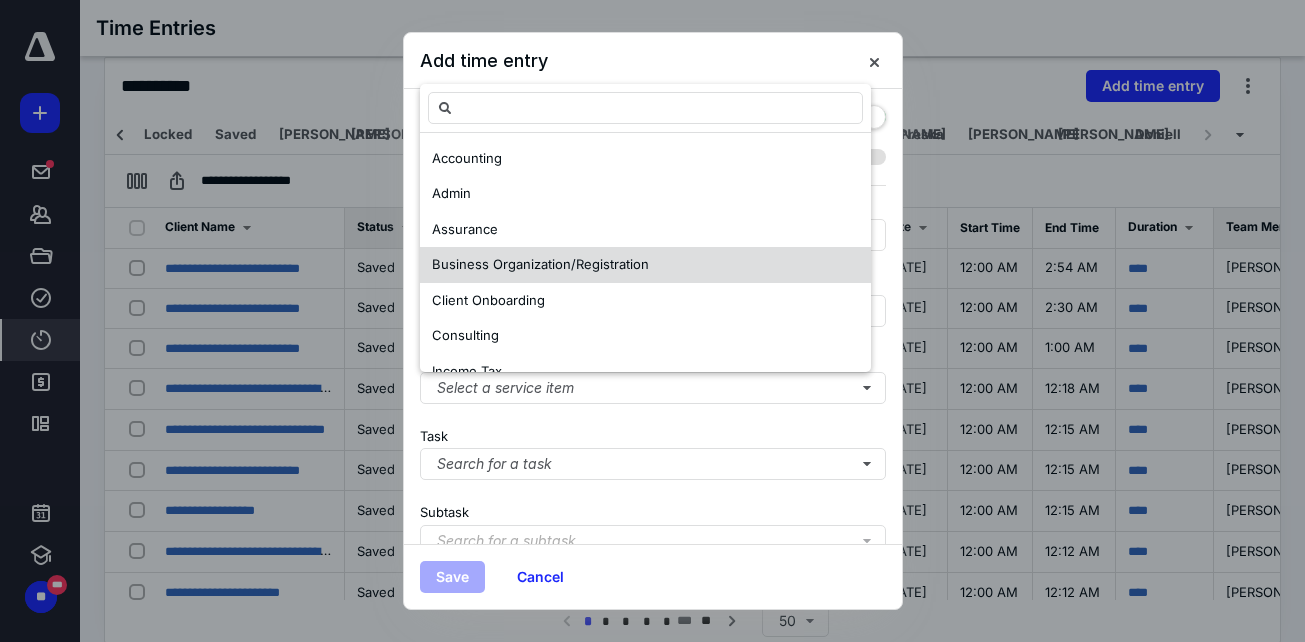 click on "Business Organization/Registration" at bounding box center (540, 264) 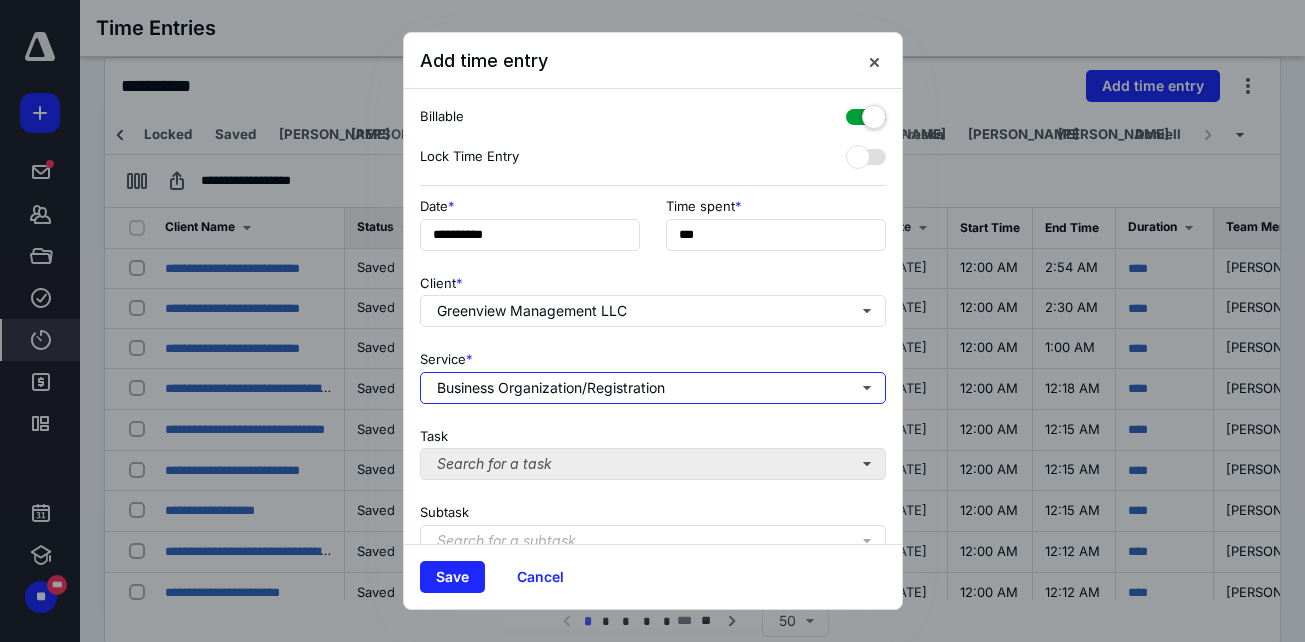 scroll, scrollTop: 260, scrollLeft: 0, axis: vertical 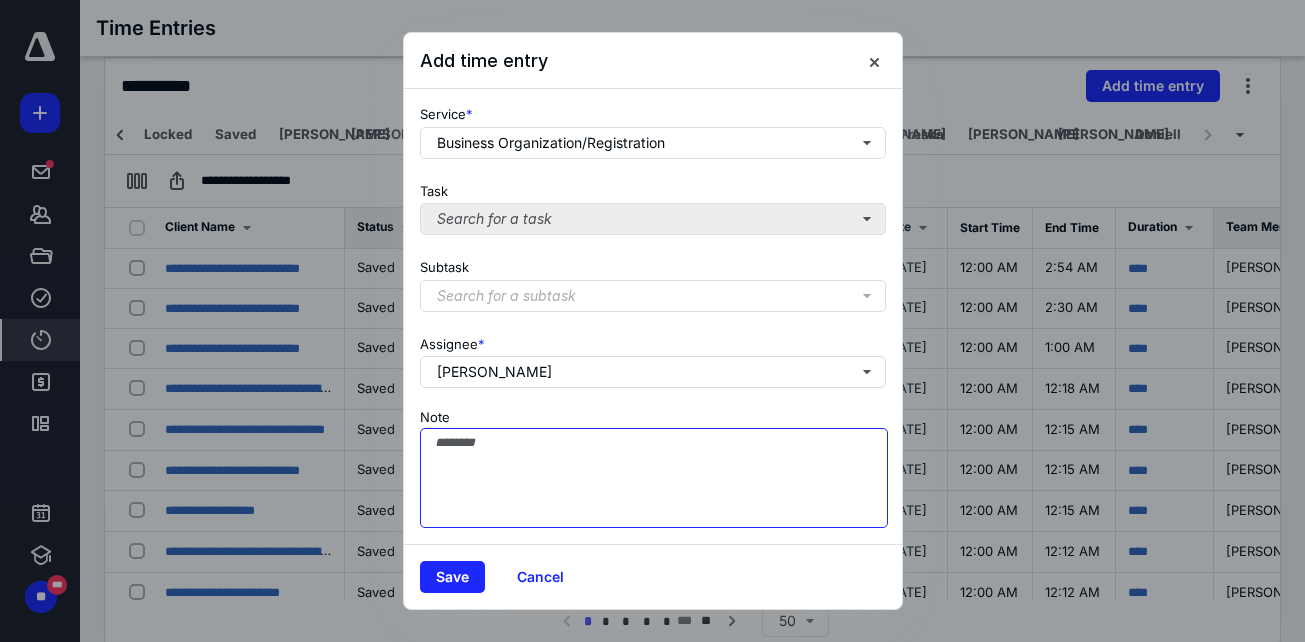 click on "Note" at bounding box center (654, 478) 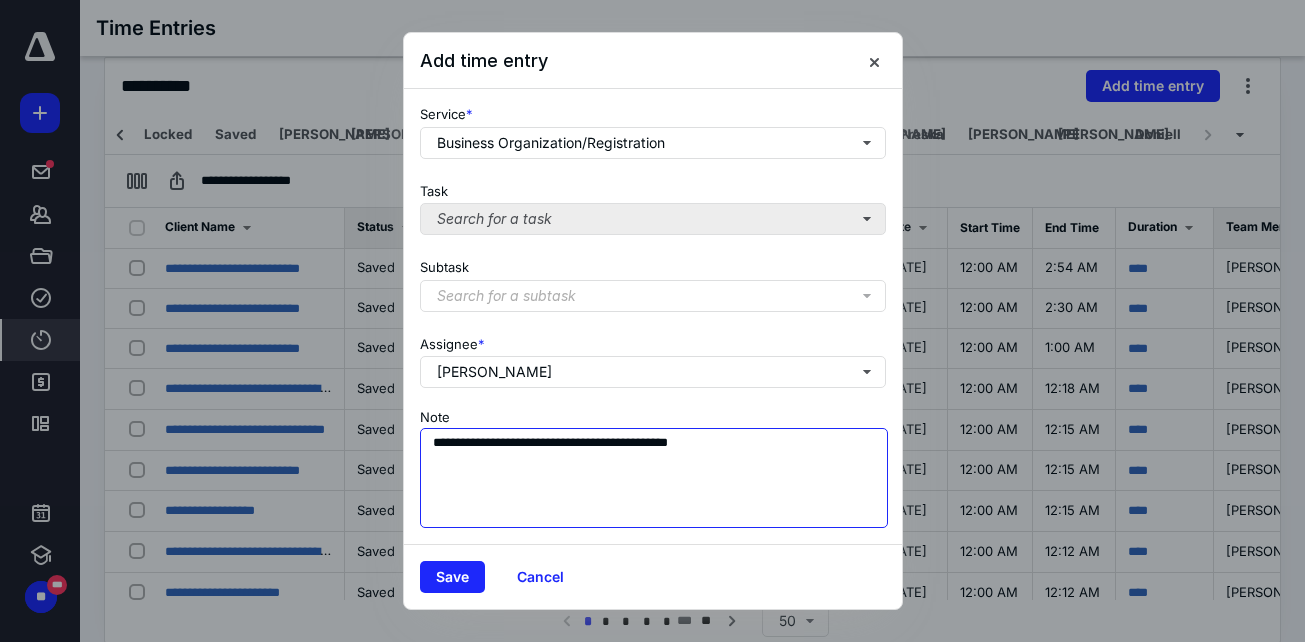 scroll, scrollTop: 0, scrollLeft: 0, axis: both 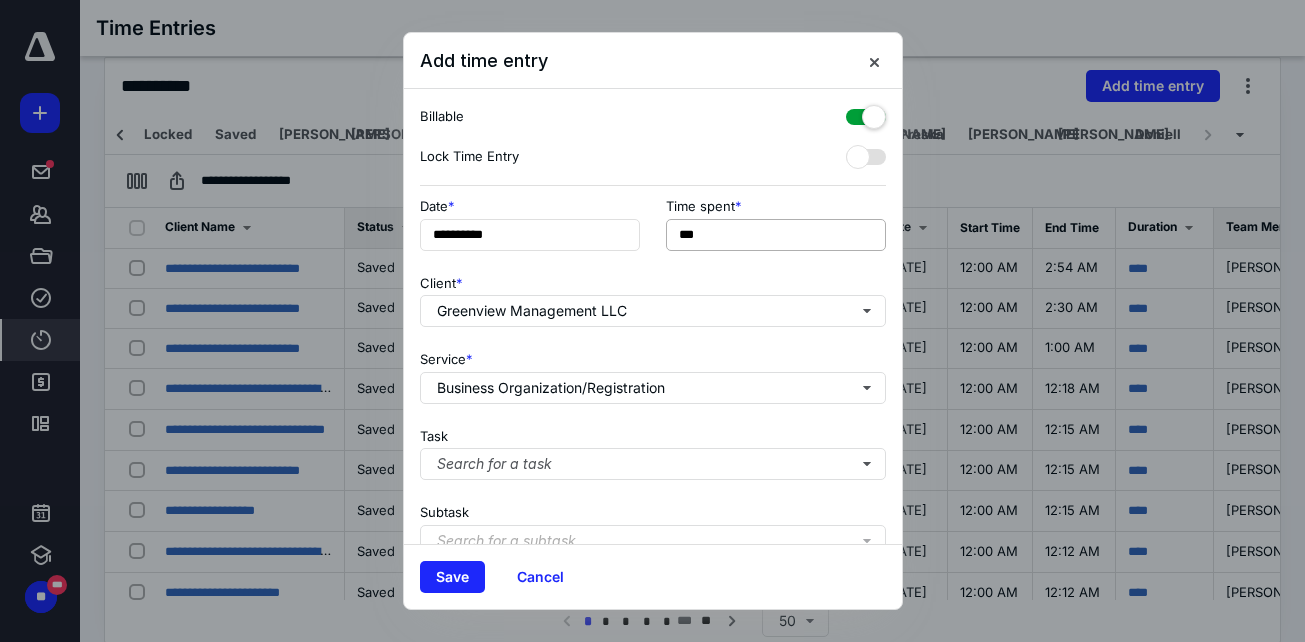type on "**********" 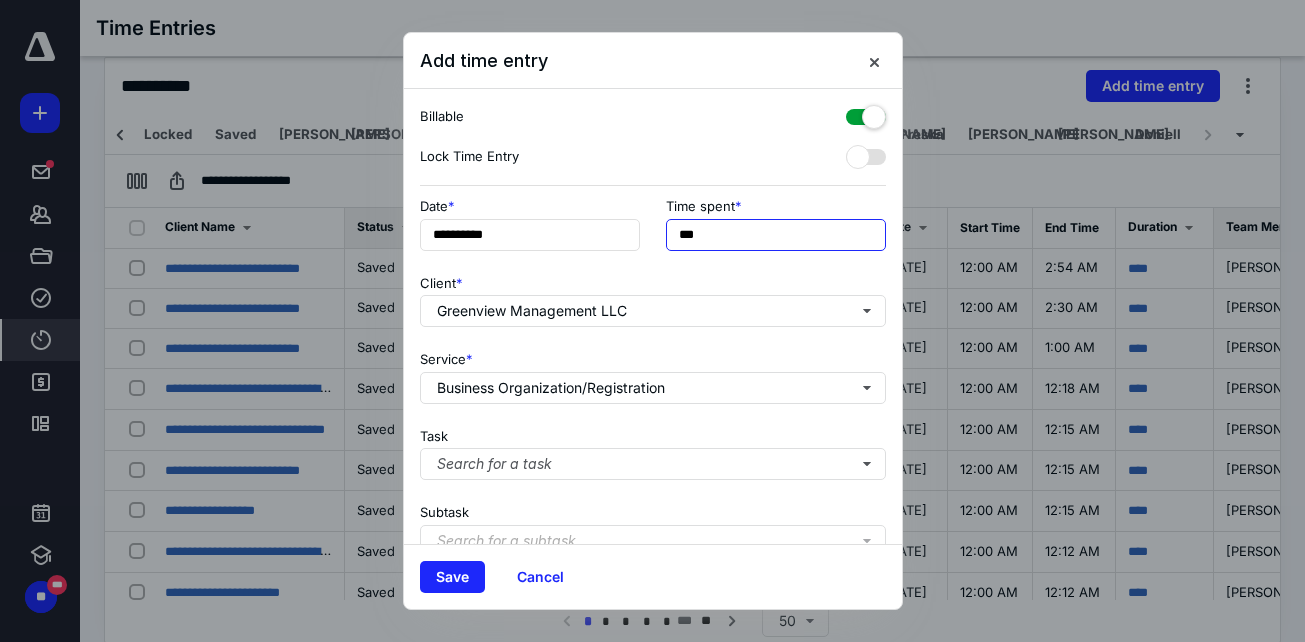 drag, startPoint x: 746, startPoint y: 238, endPoint x: 537, endPoint y: 193, distance: 213.78961 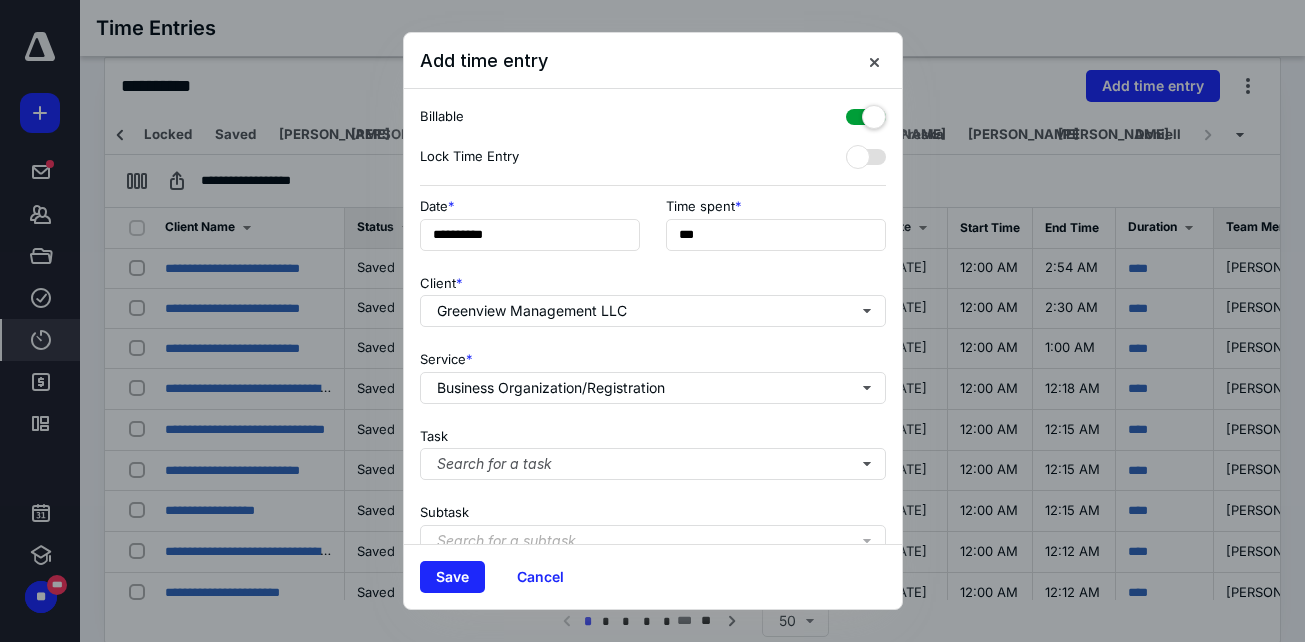 type on "**" 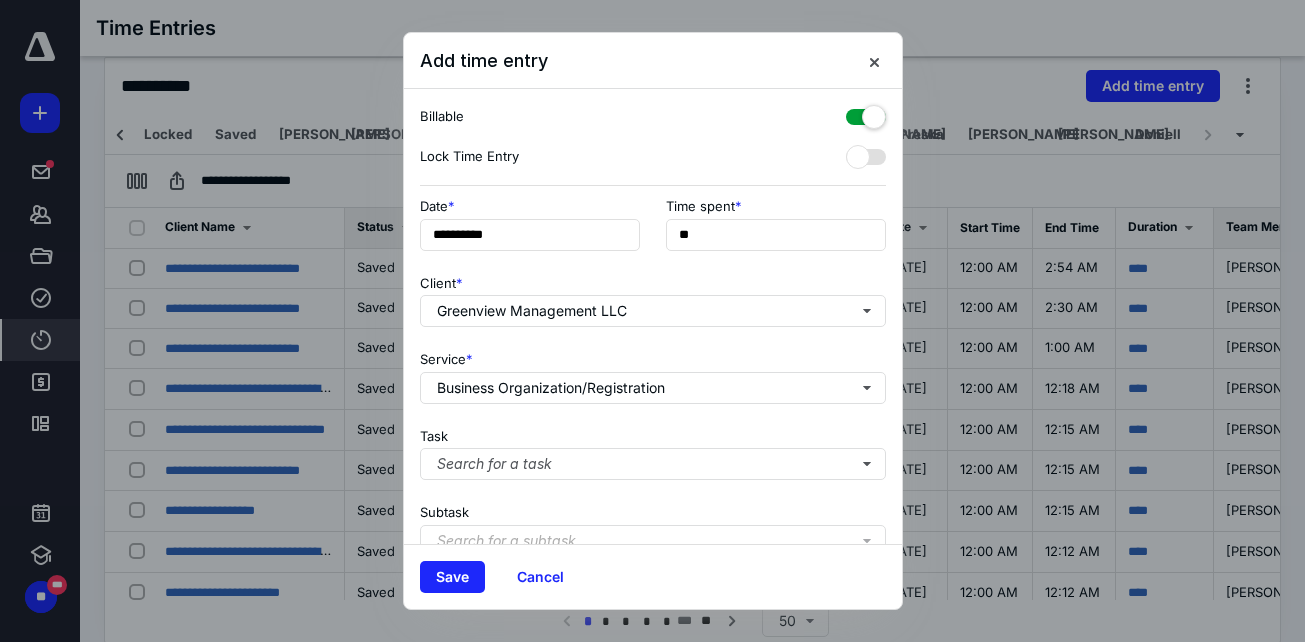 click on "Client * Greenview Management LLC" at bounding box center [653, 297] 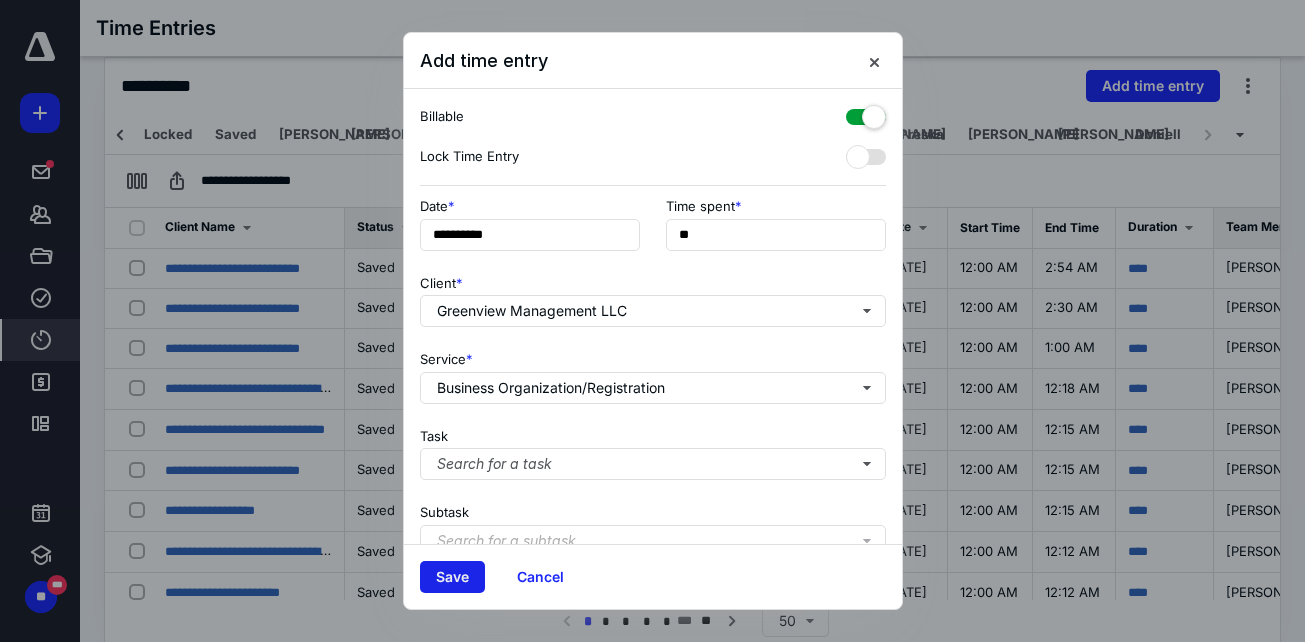 click on "Save" at bounding box center (452, 577) 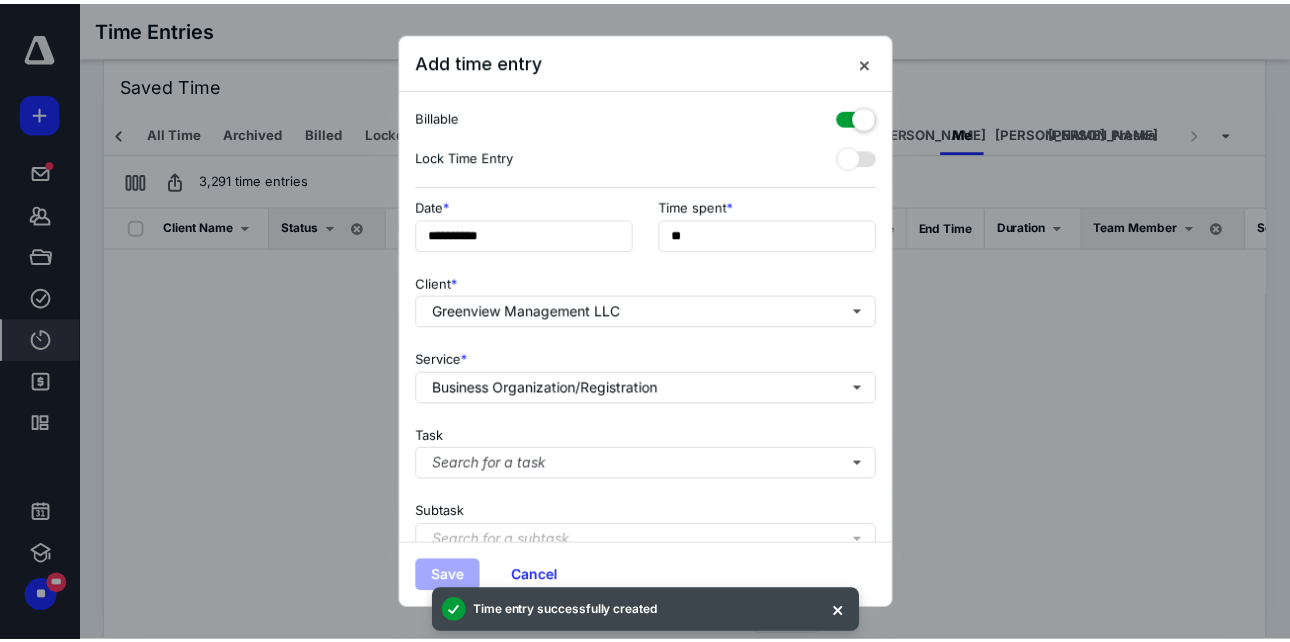 scroll, scrollTop: 0, scrollLeft: 225, axis: horizontal 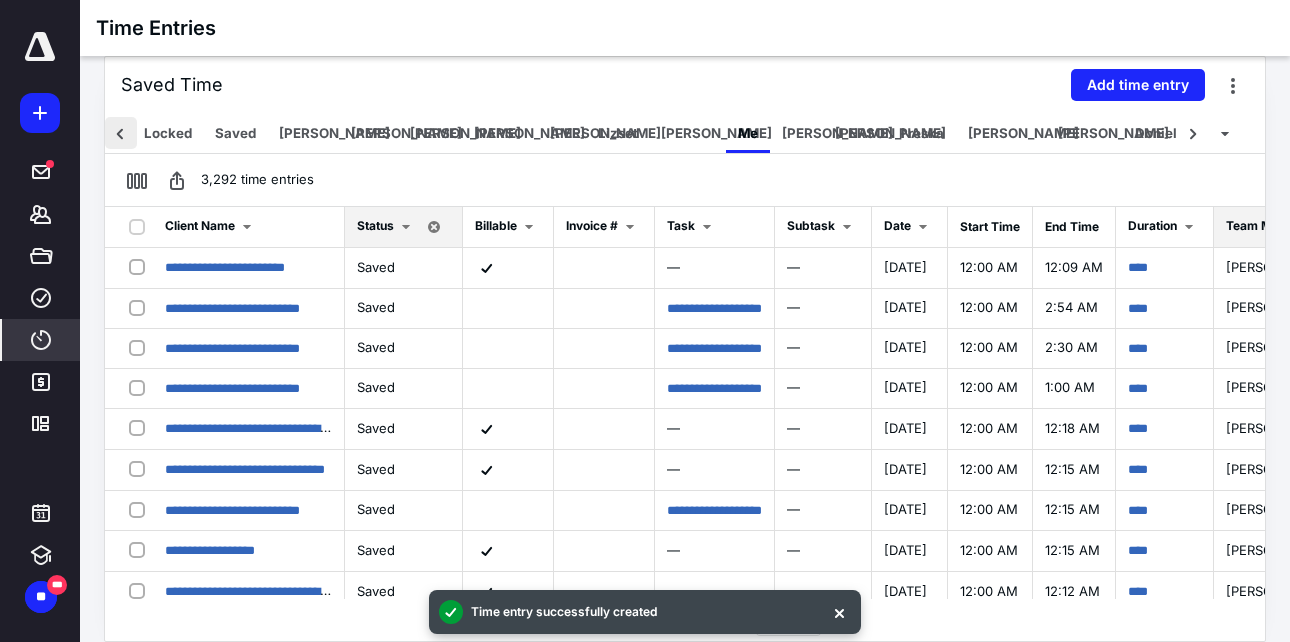 click at bounding box center [121, 133] 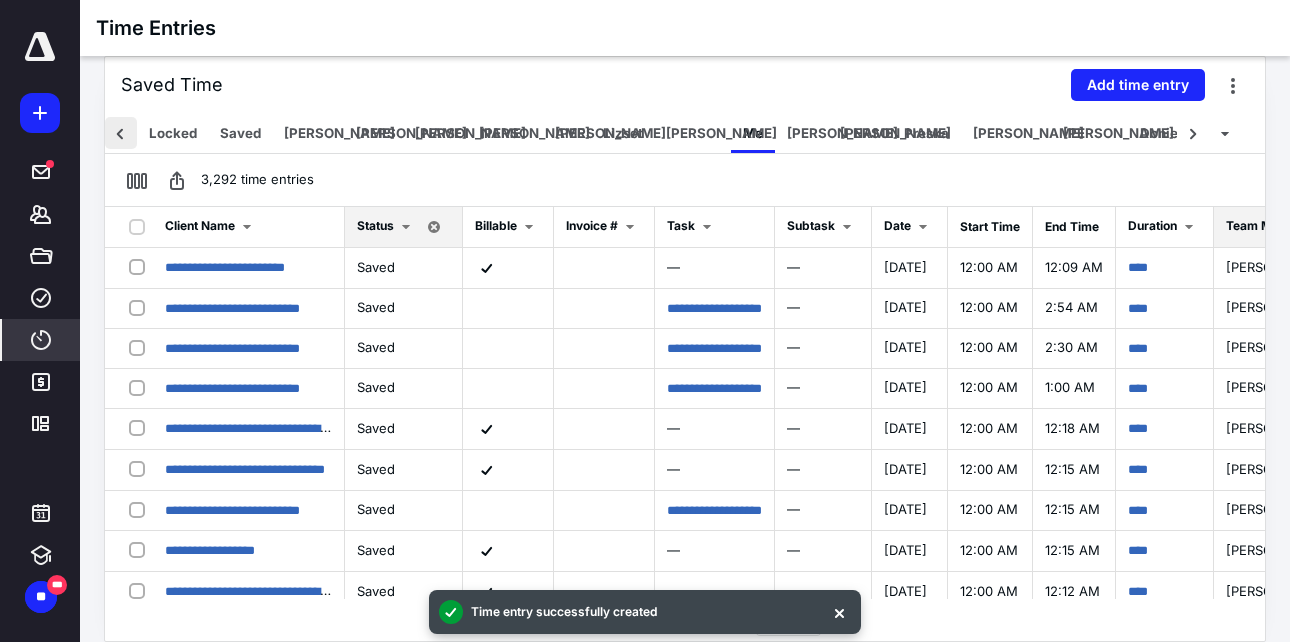 click at bounding box center (121, 133) 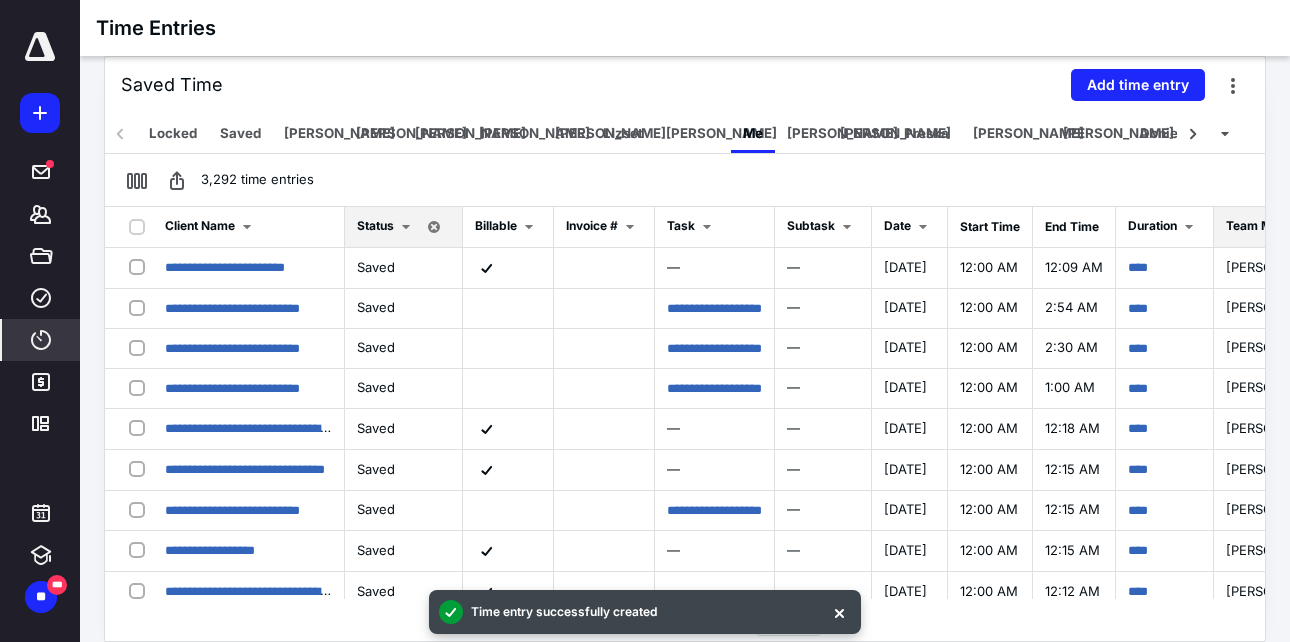 scroll, scrollTop: 0, scrollLeft: 0, axis: both 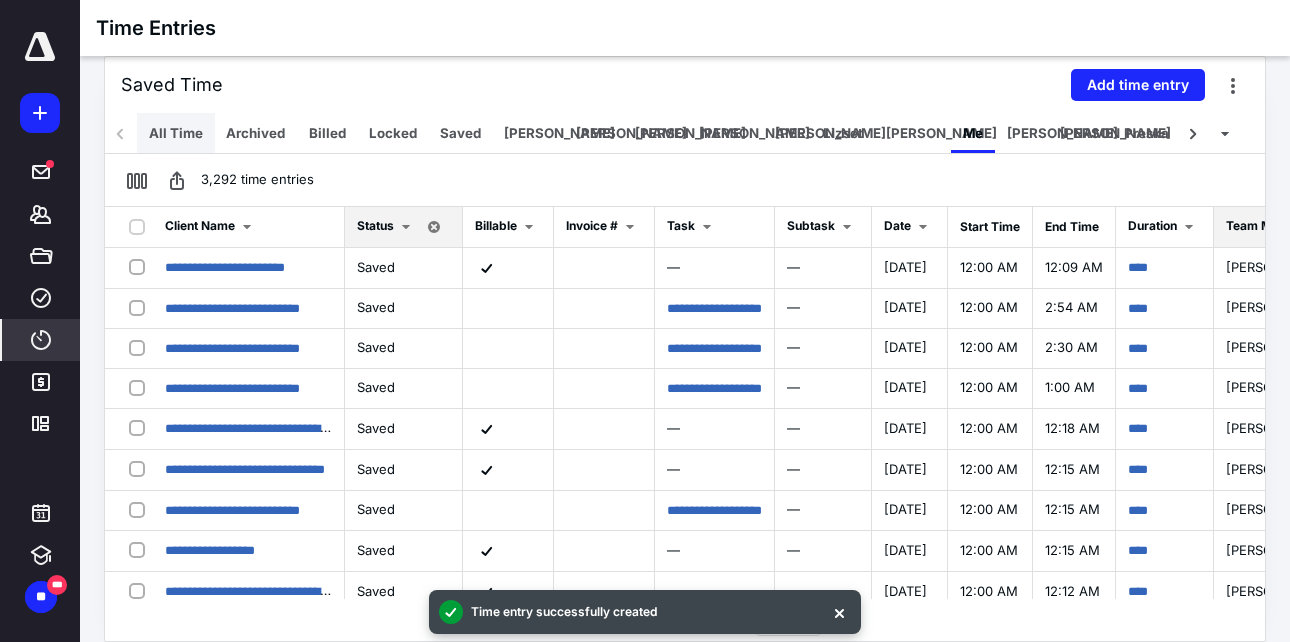 click on "All Time" at bounding box center [176, 133] 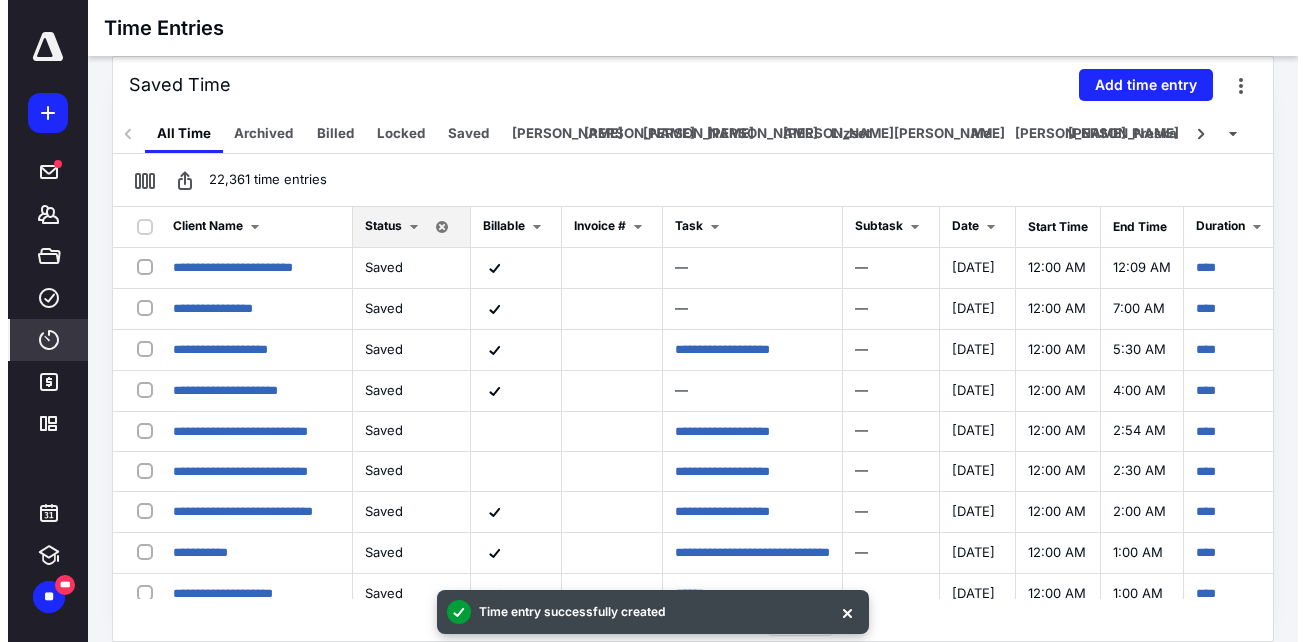 scroll, scrollTop: 0, scrollLeft: 0, axis: both 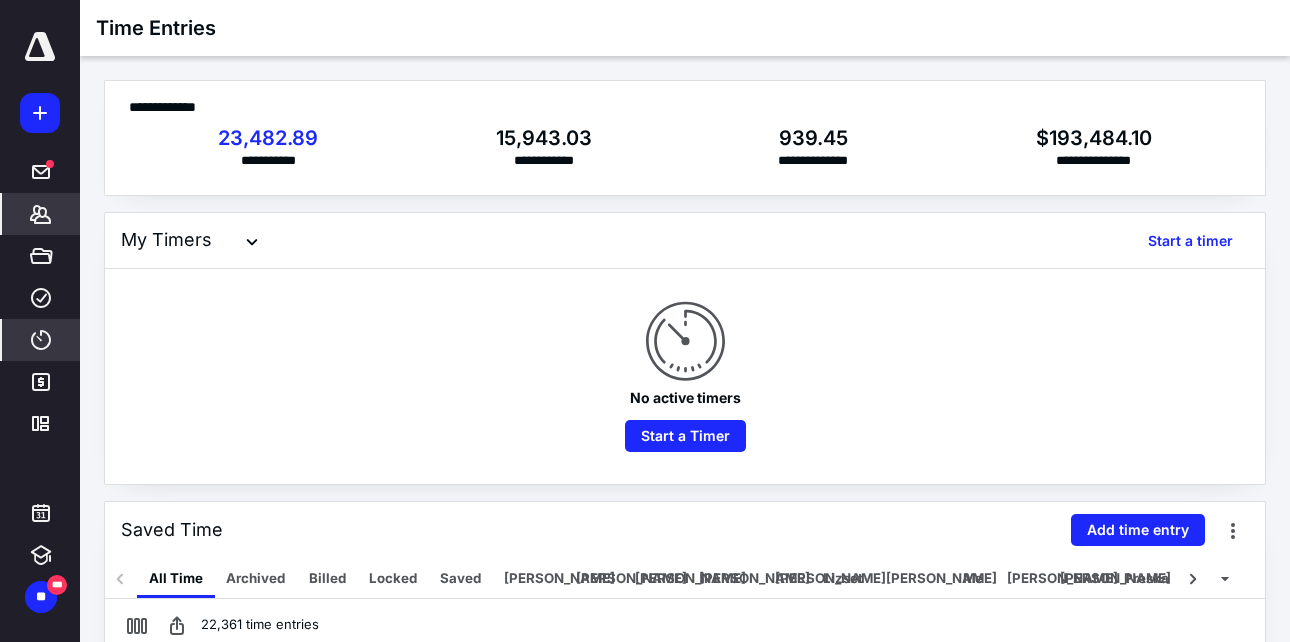 click 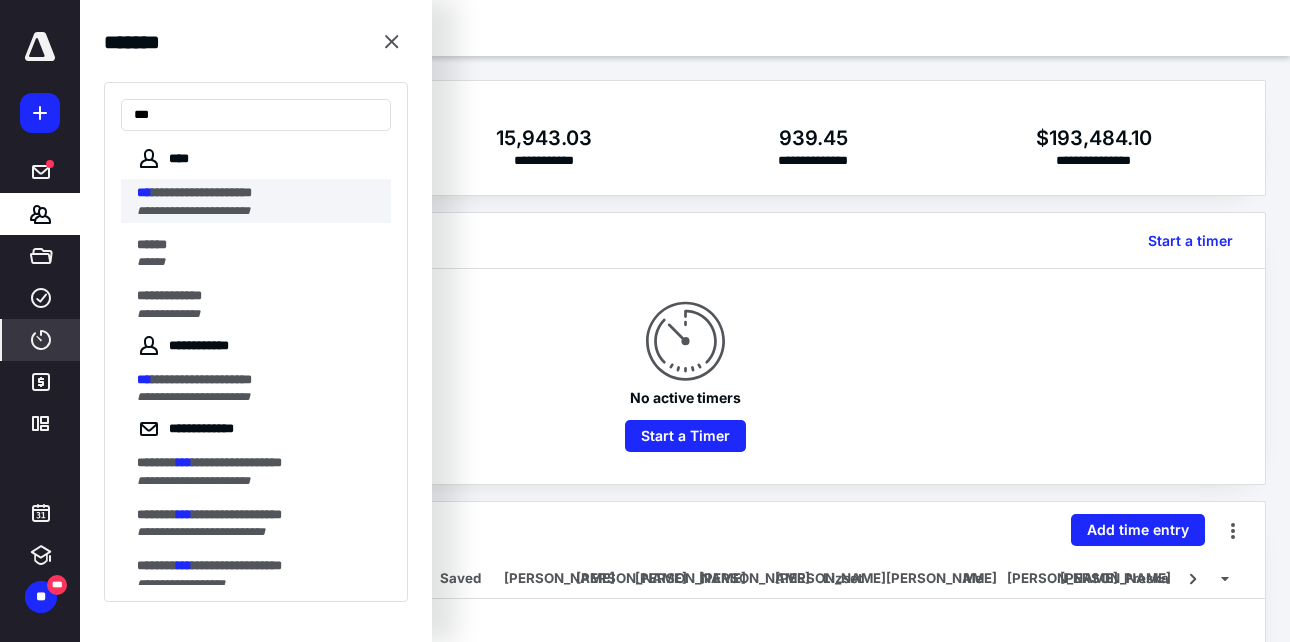 type on "***" 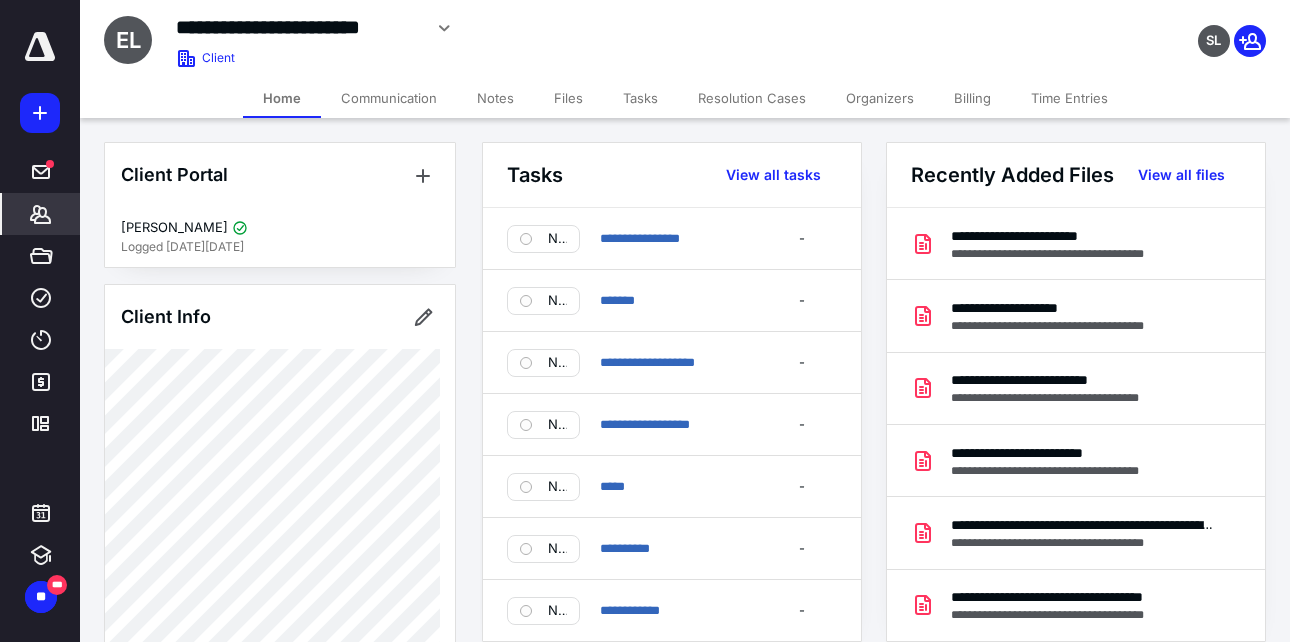 click on "Billing" at bounding box center [972, 98] 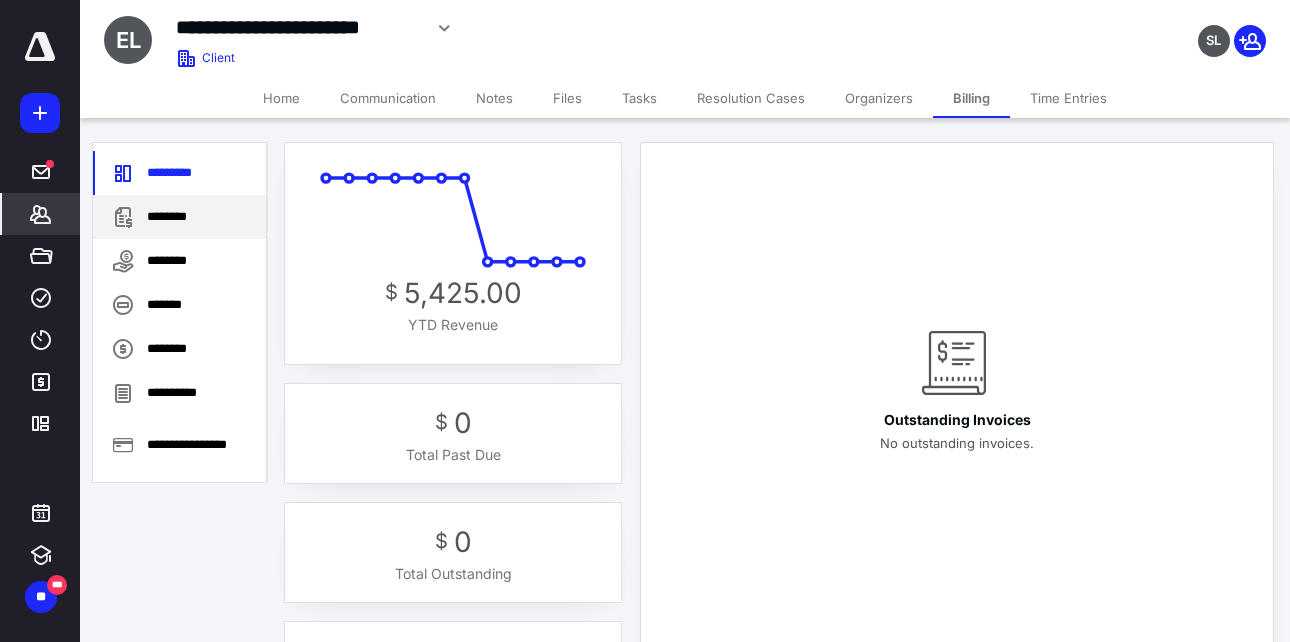 click on "********" at bounding box center (179, 217) 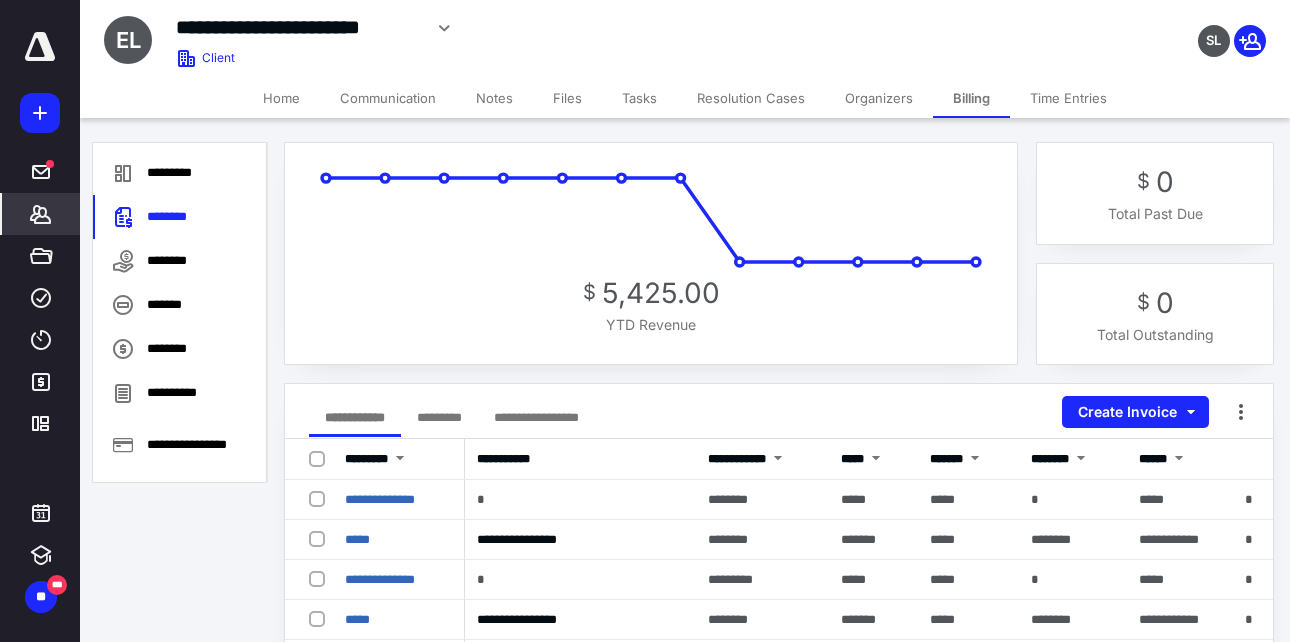 click on "Home" at bounding box center (281, 98) 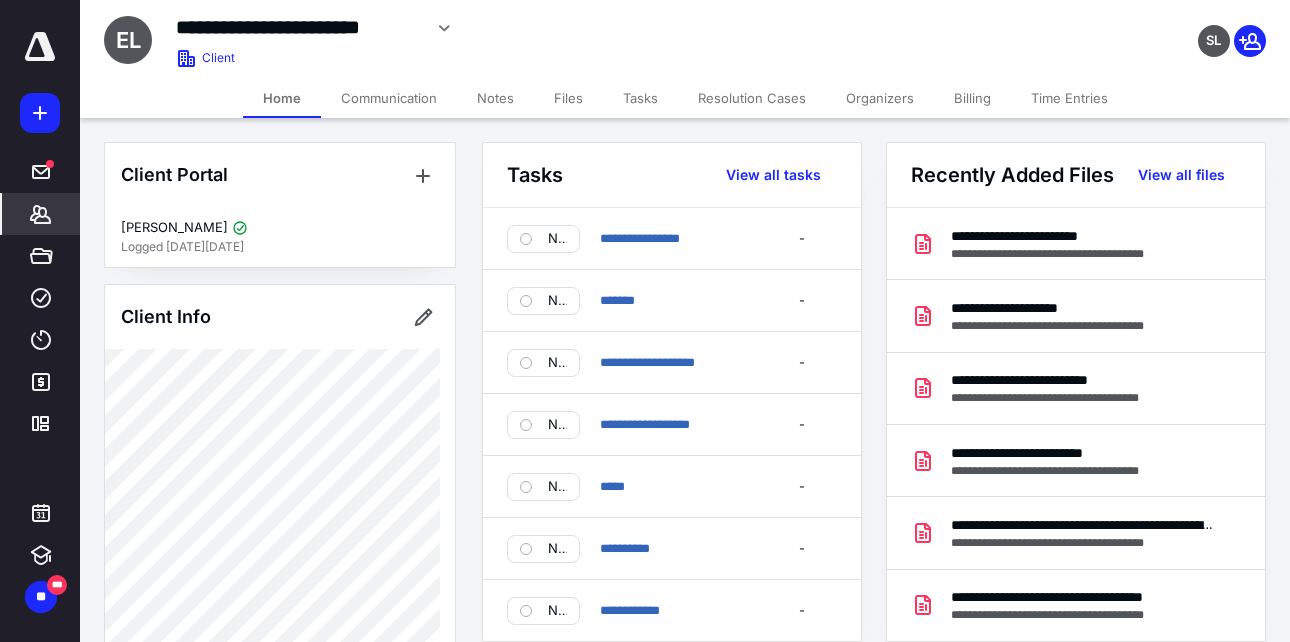 click on "Billing" at bounding box center [972, 98] 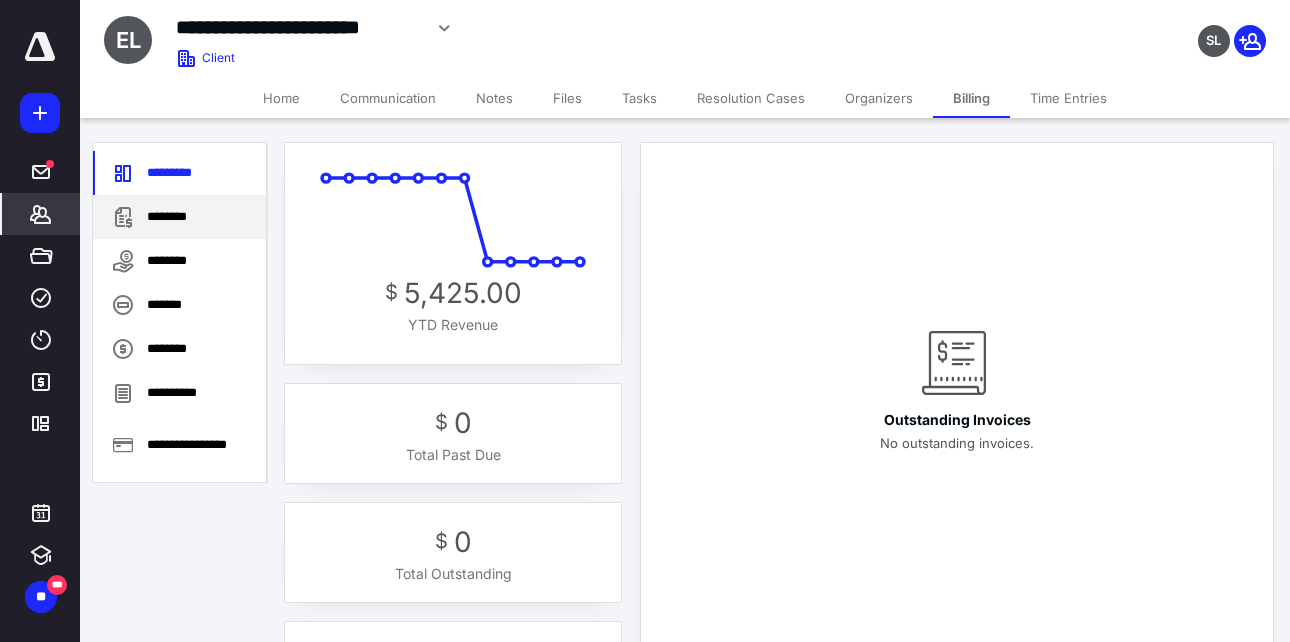 click on "********" at bounding box center [179, 217] 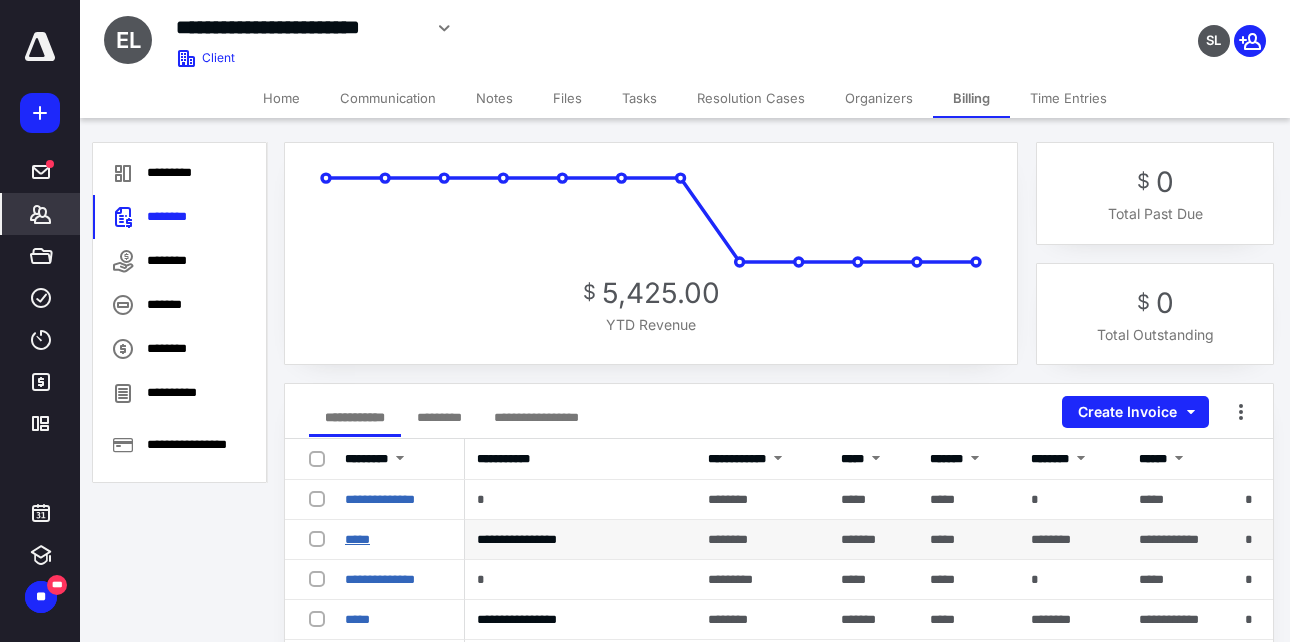 drag, startPoint x: 352, startPoint y: 534, endPoint x: 373, endPoint y: 545, distance: 23.70654 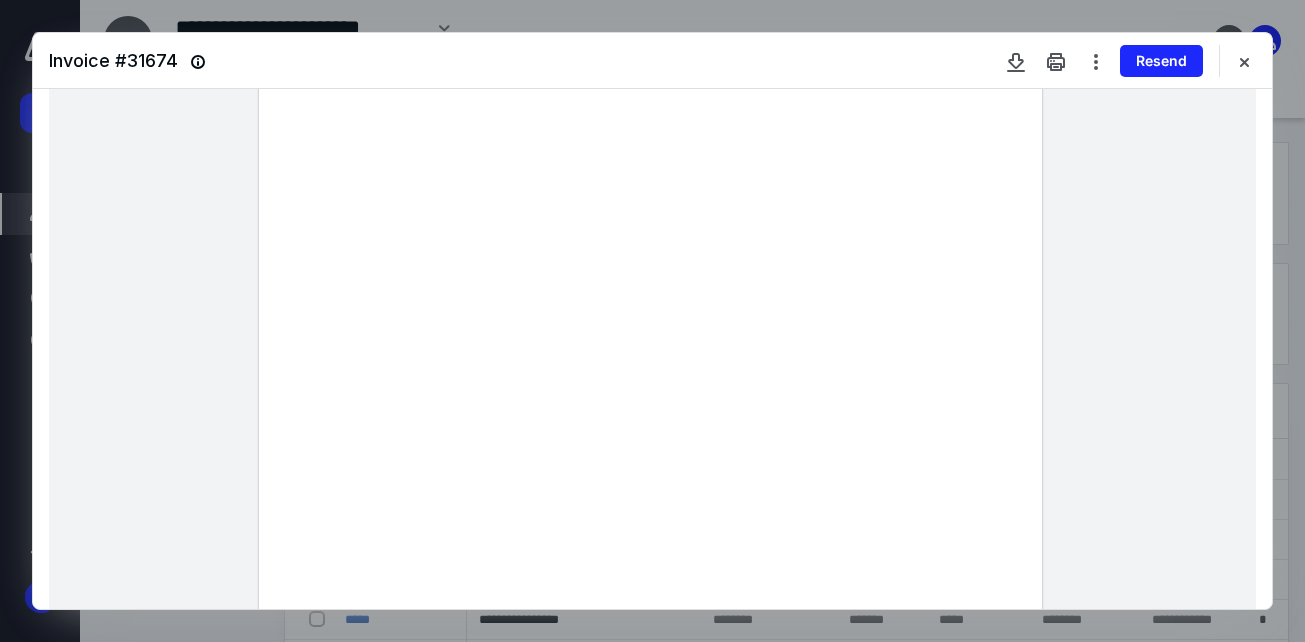 scroll, scrollTop: 0, scrollLeft: 0, axis: both 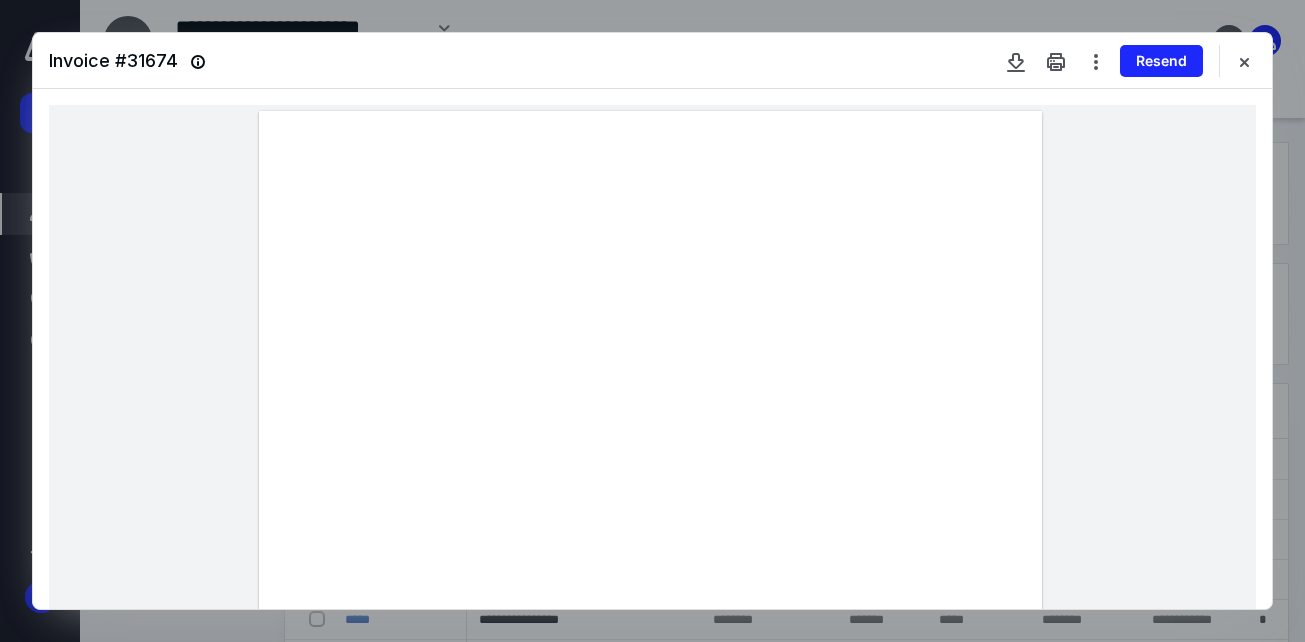 drag, startPoint x: 388, startPoint y: 350, endPoint x: 279, endPoint y: 324, distance: 112.05802 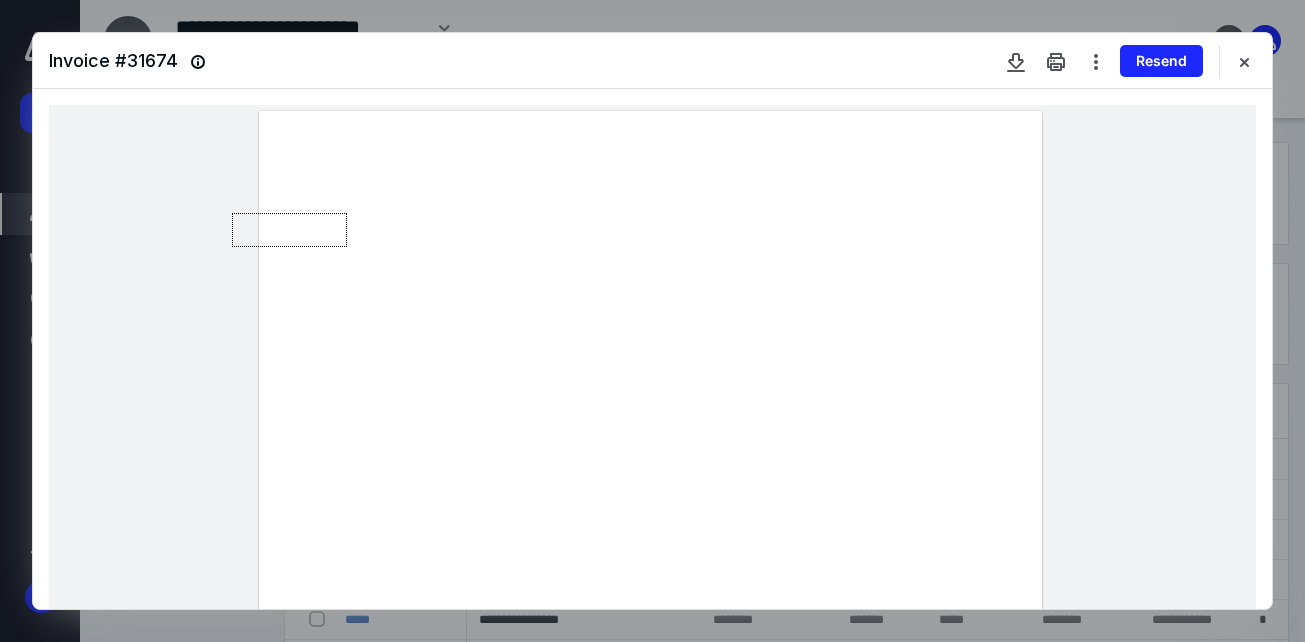 drag, startPoint x: 396, startPoint y: 352, endPoint x: 281, endPoint y: 318, distance: 119.92081 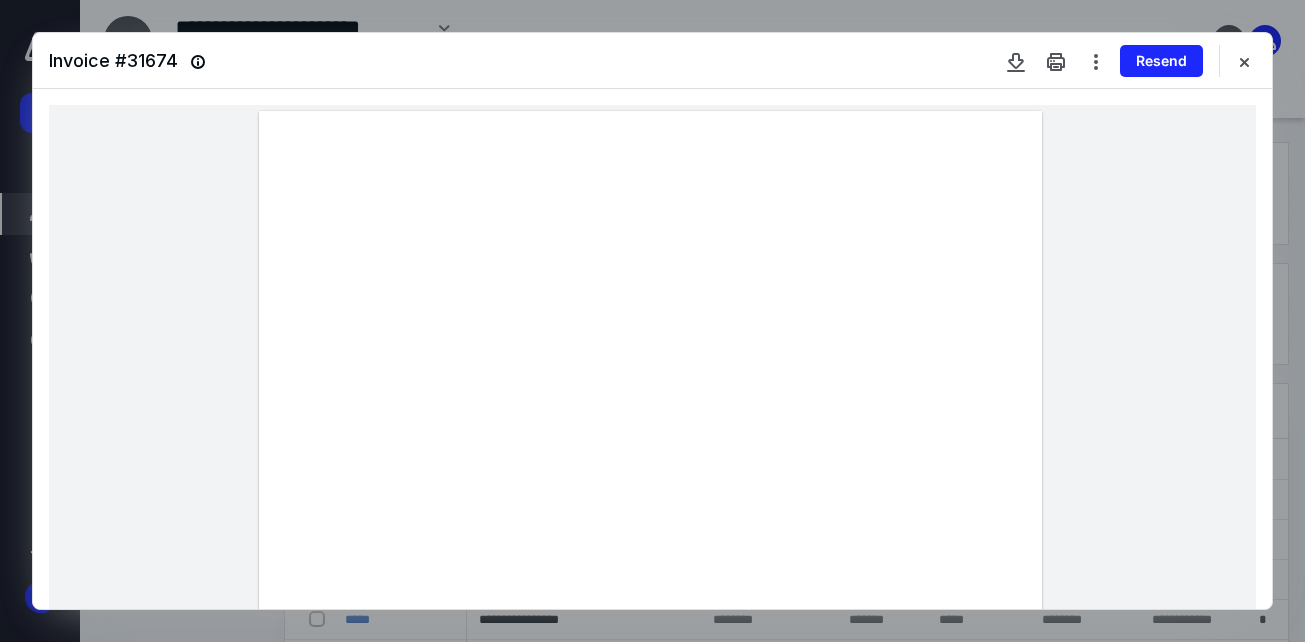 click at bounding box center [650, 618] 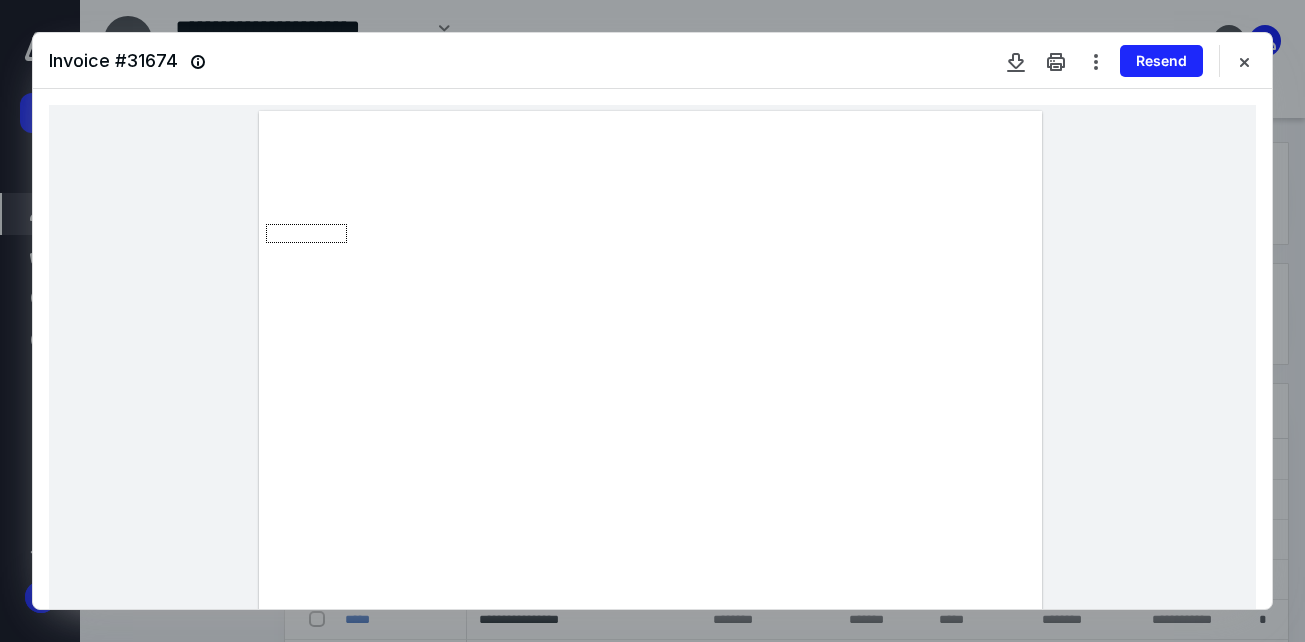 drag, startPoint x: 396, startPoint y: 348, endPoint x: 296, endPoint y: 322, distance: 103.32473 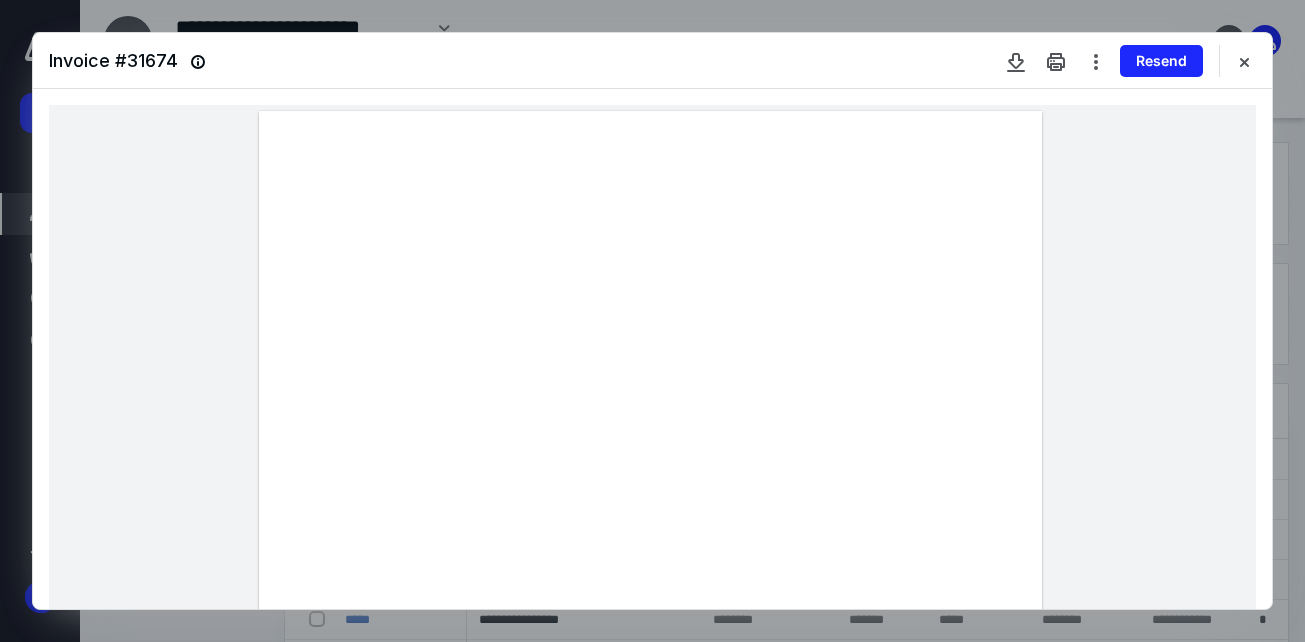 click at bounding box center [650, 618] 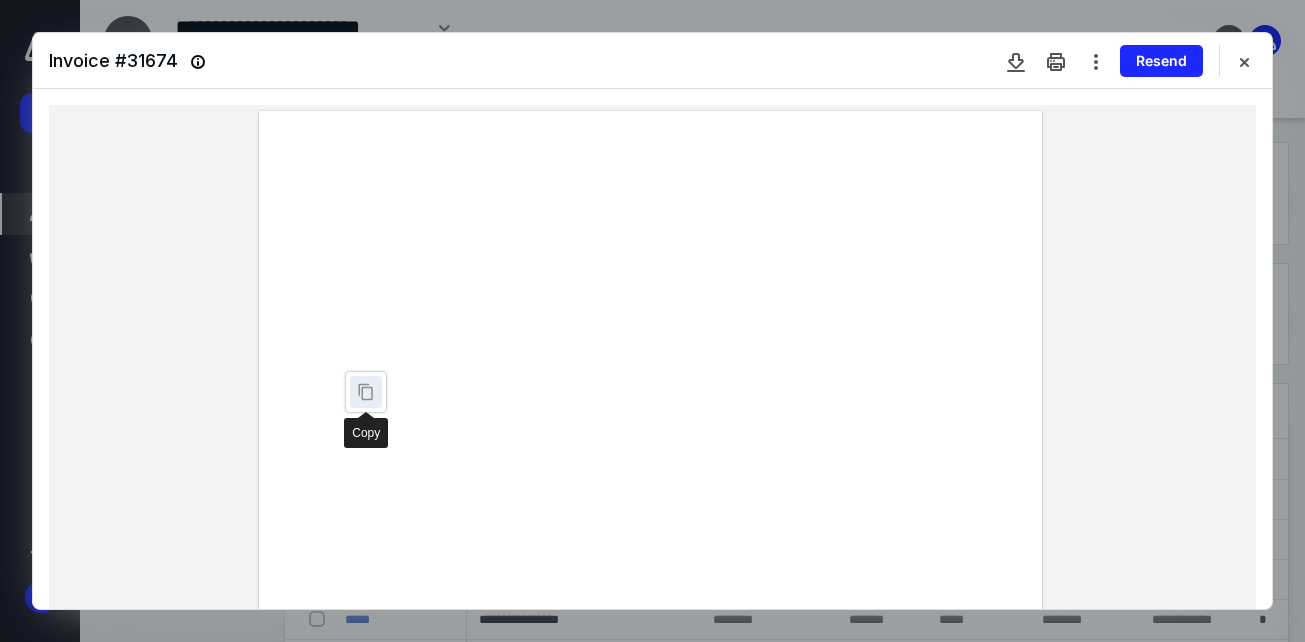 click at bounding box center [366, 392] 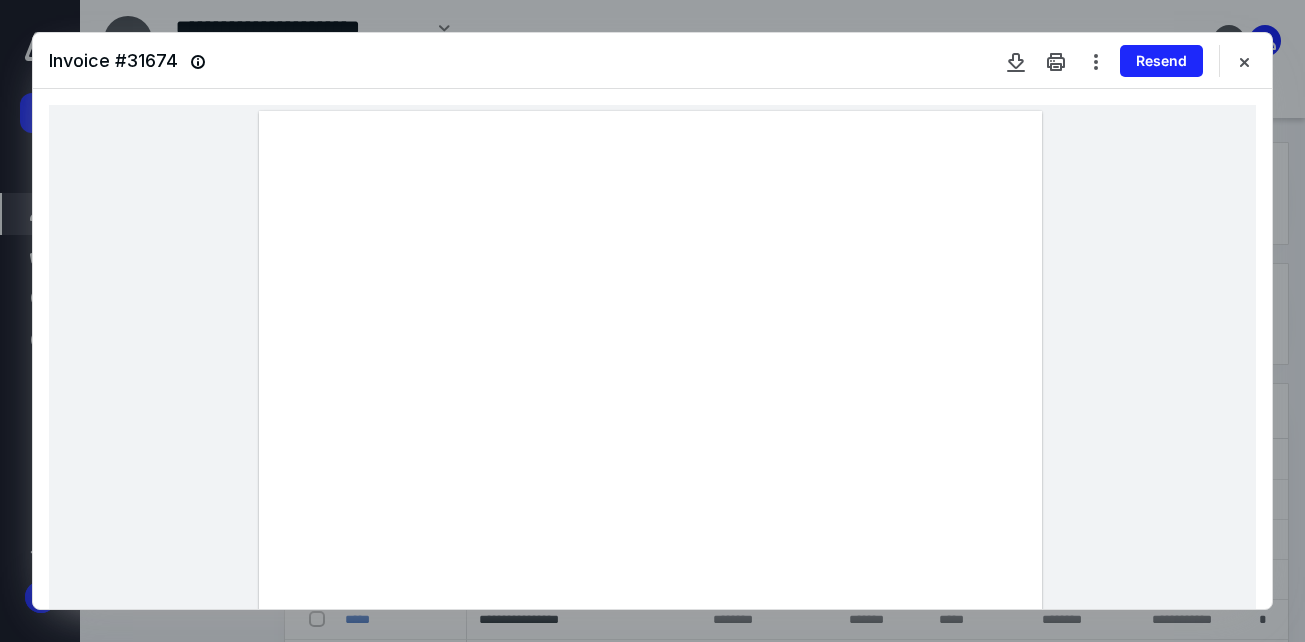 scroll, scrollTop: 455, scrollLeft: 0, axis: vertical 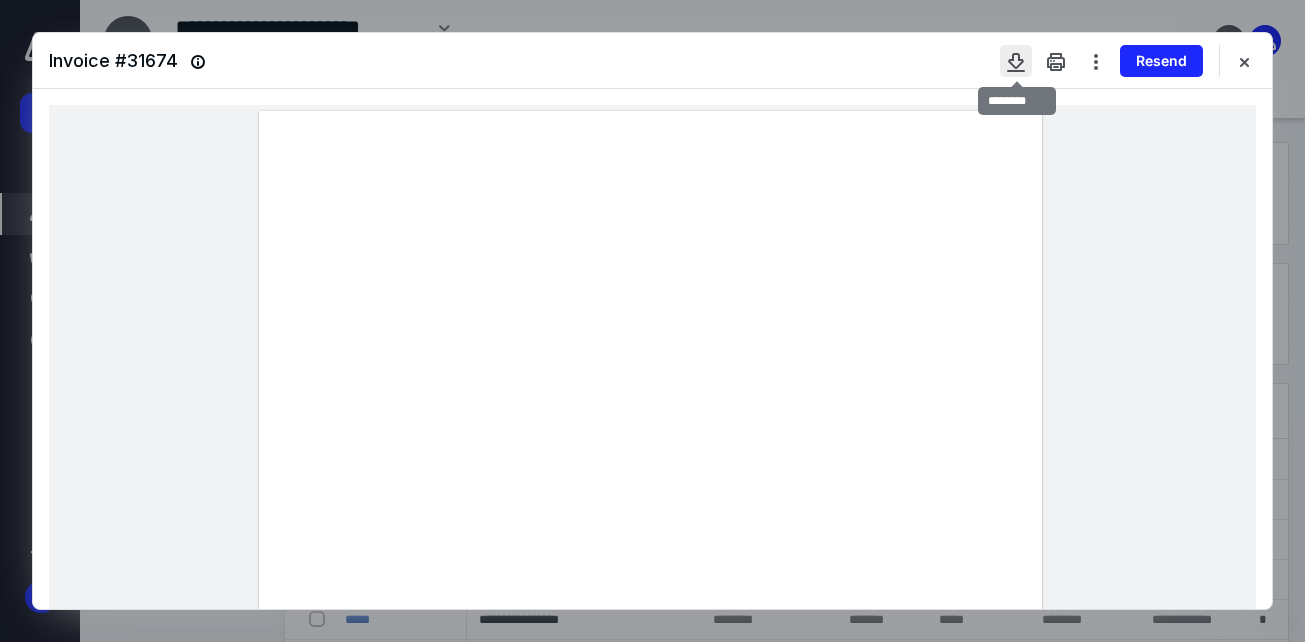 click at bounding box center (1016, 61) 